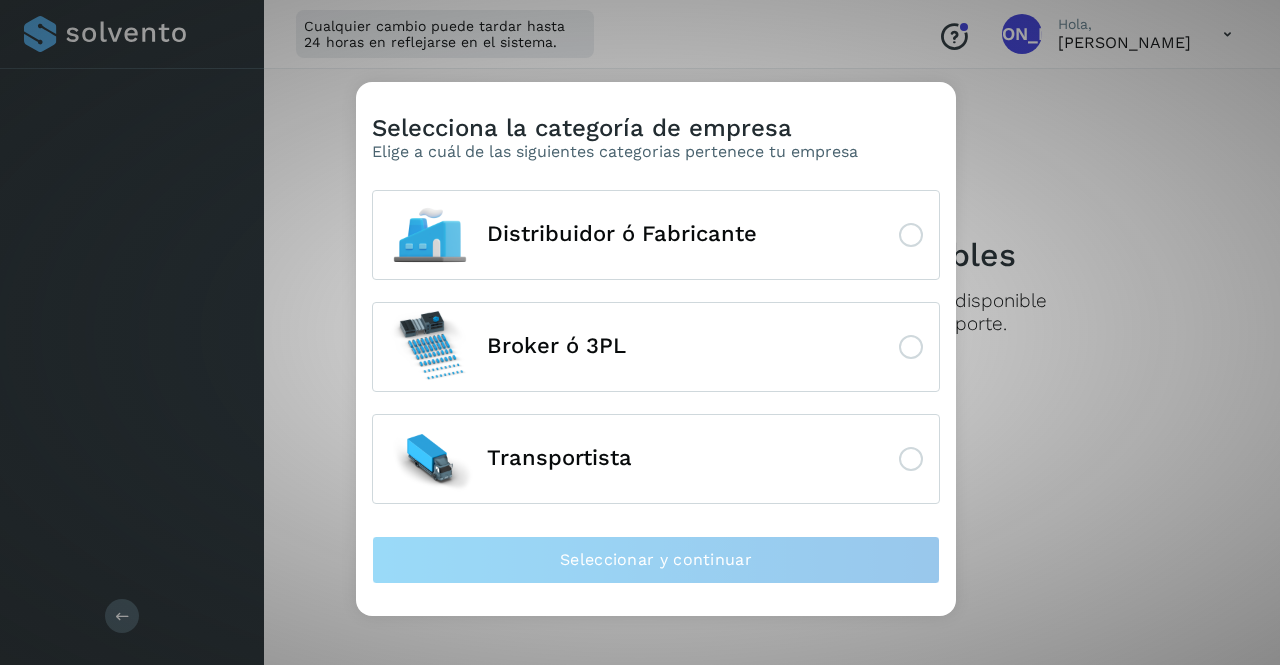 scroll, scrollTop: 0, scrollLeft: 0, axis: both 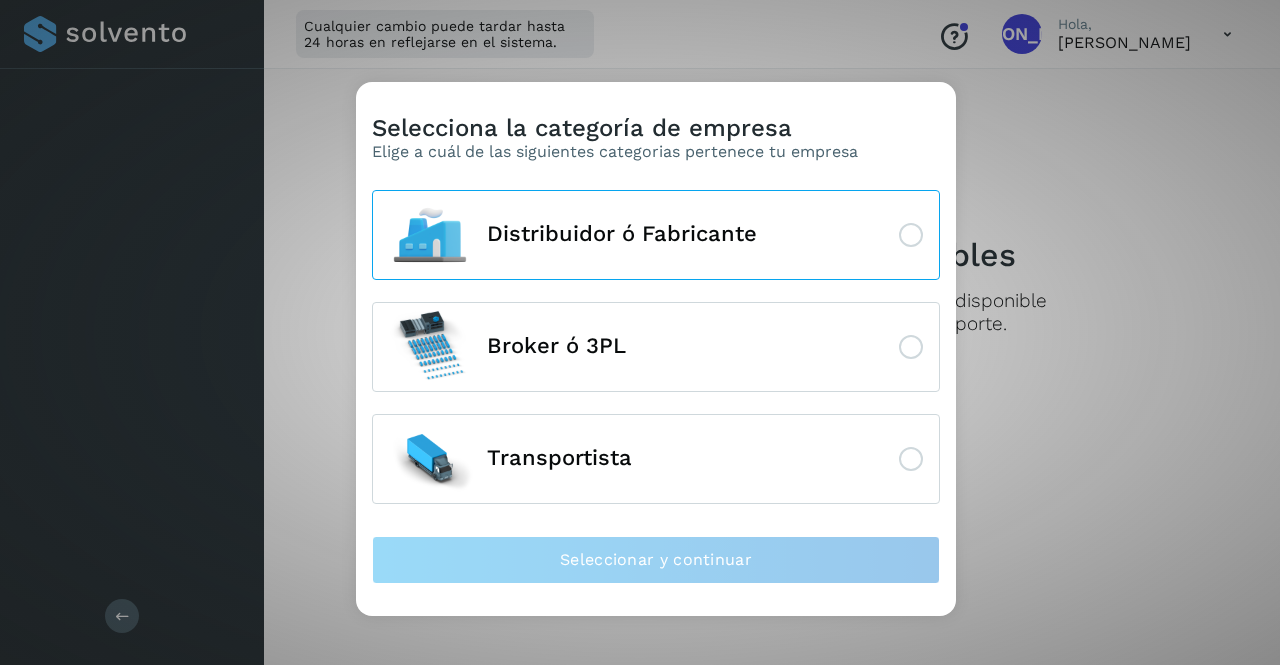 click on "Distribuidor ó Fabricante" at bounding box center (656, 235) 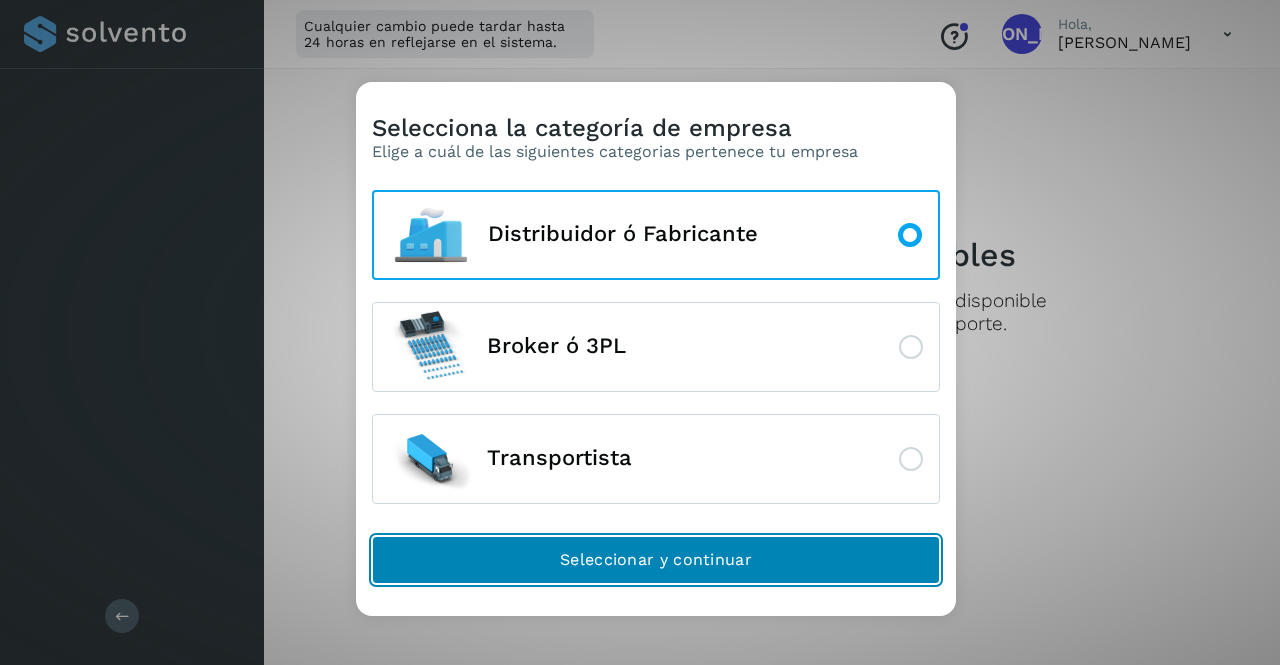 click on "Seleccionar y continuar" 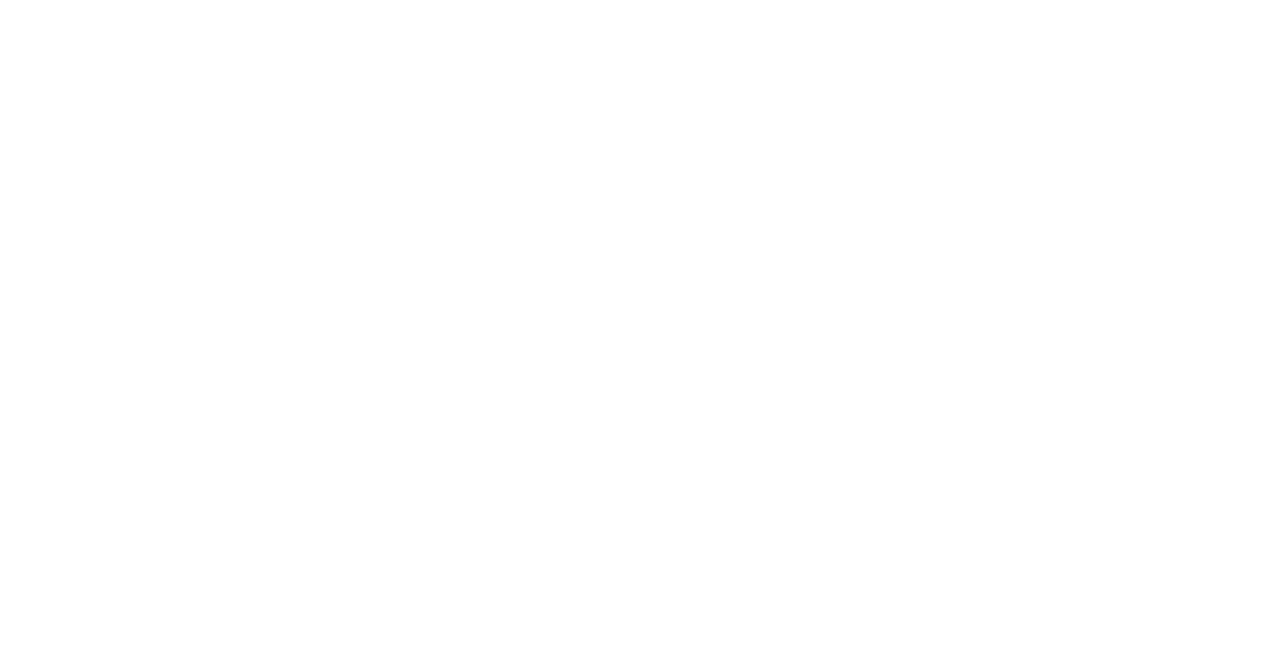 scroll, scrollTop: 0, scrollLeft: 0, axis: both 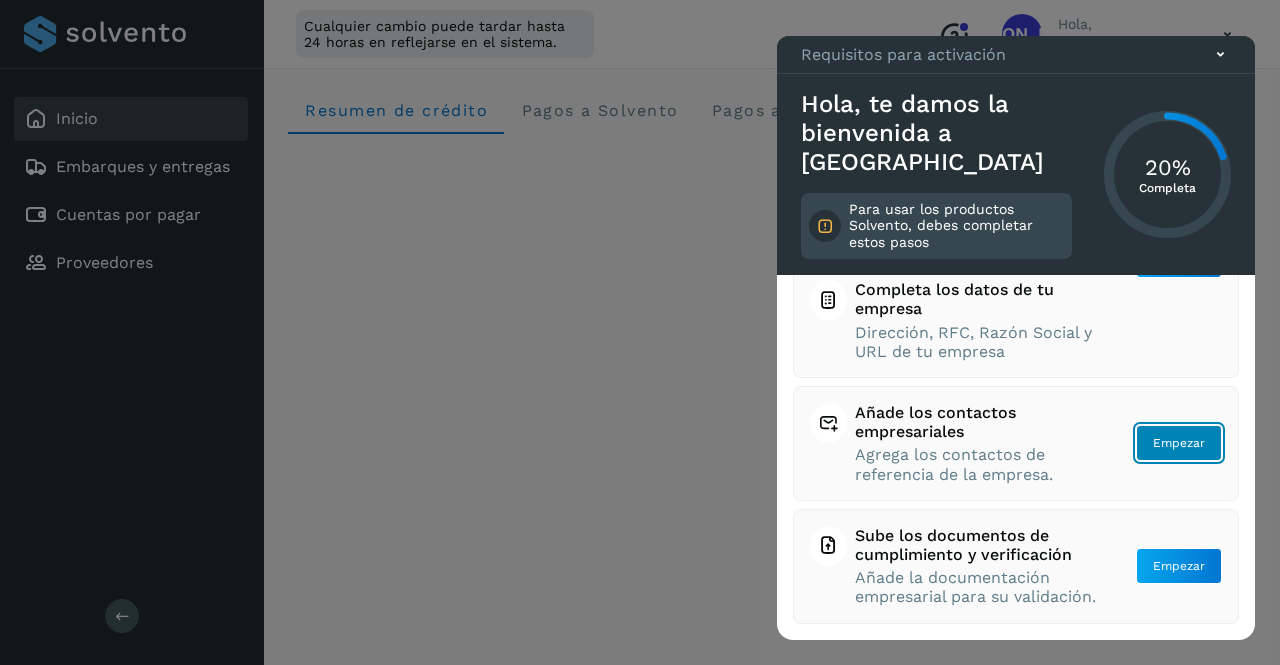 click on "Empezar" at bounding box center [1179, 260] 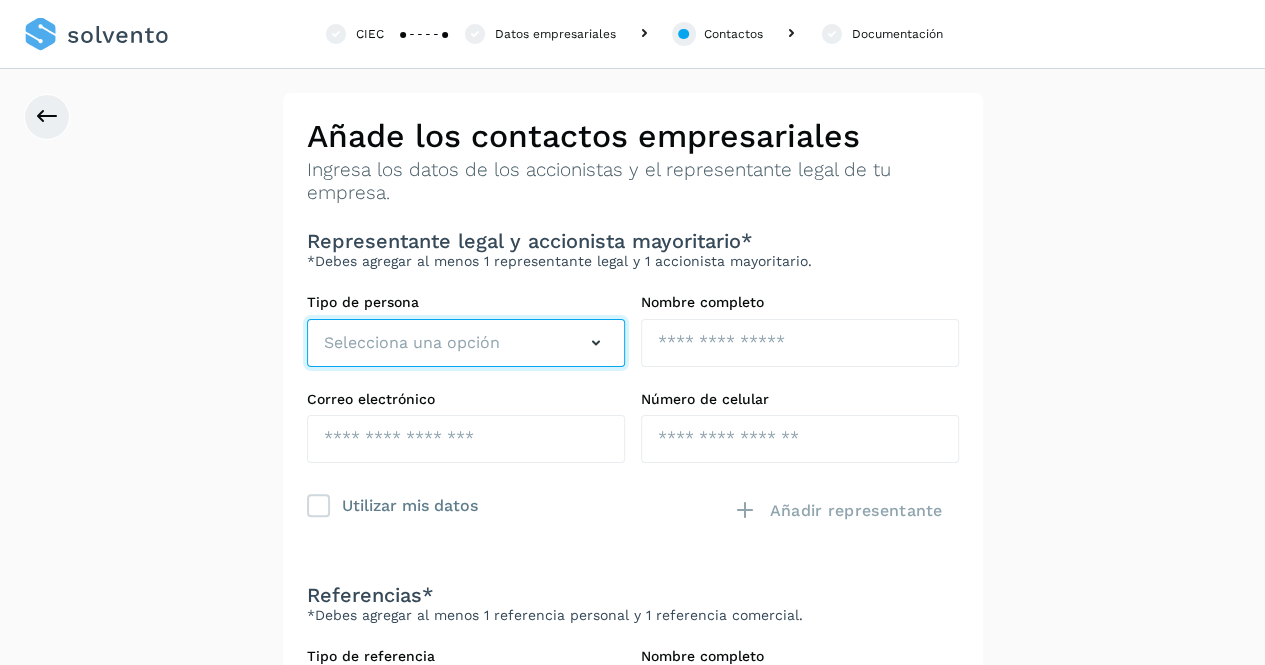 click on "Selecciona una opción" at bounding box center (412, 343) 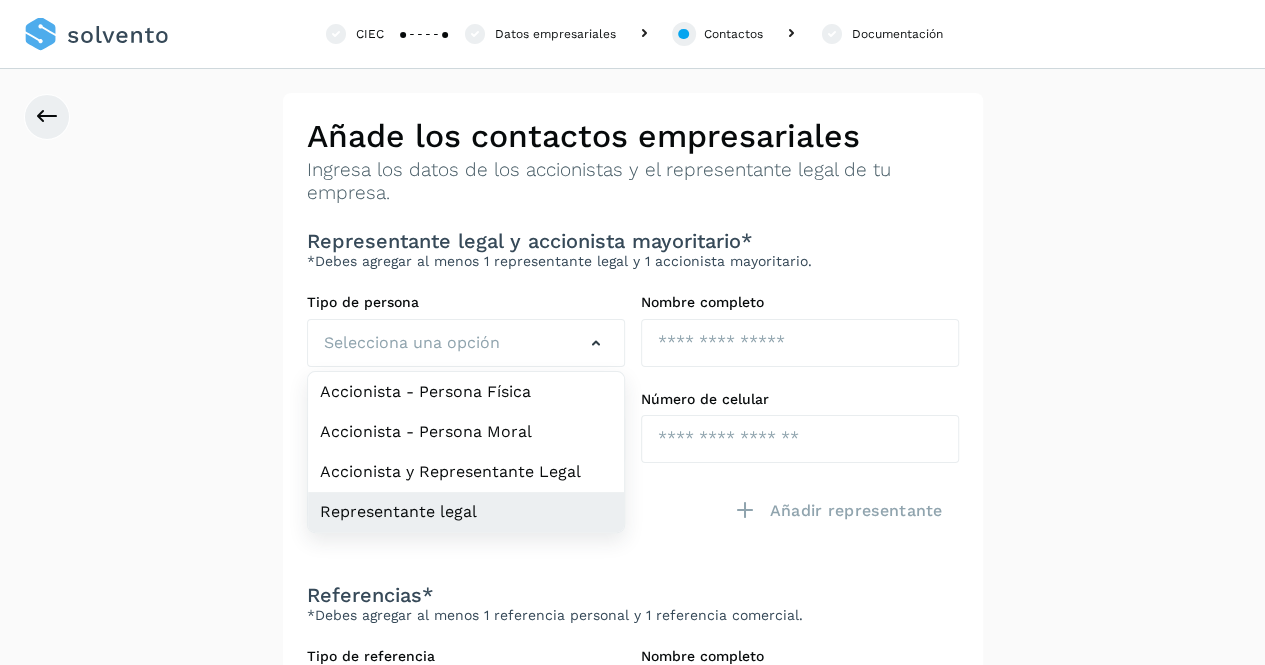 click on "Representante legal" 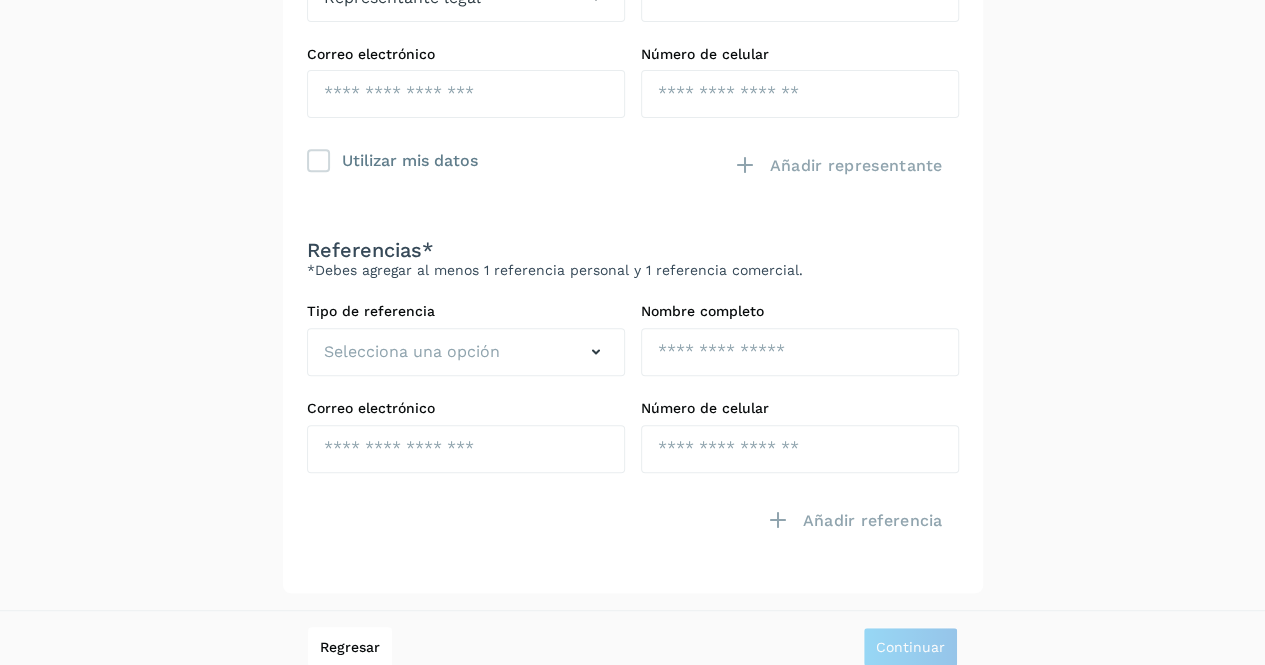 scroll, scrollTop: 346, scrollLeft: 0, axis: vertical 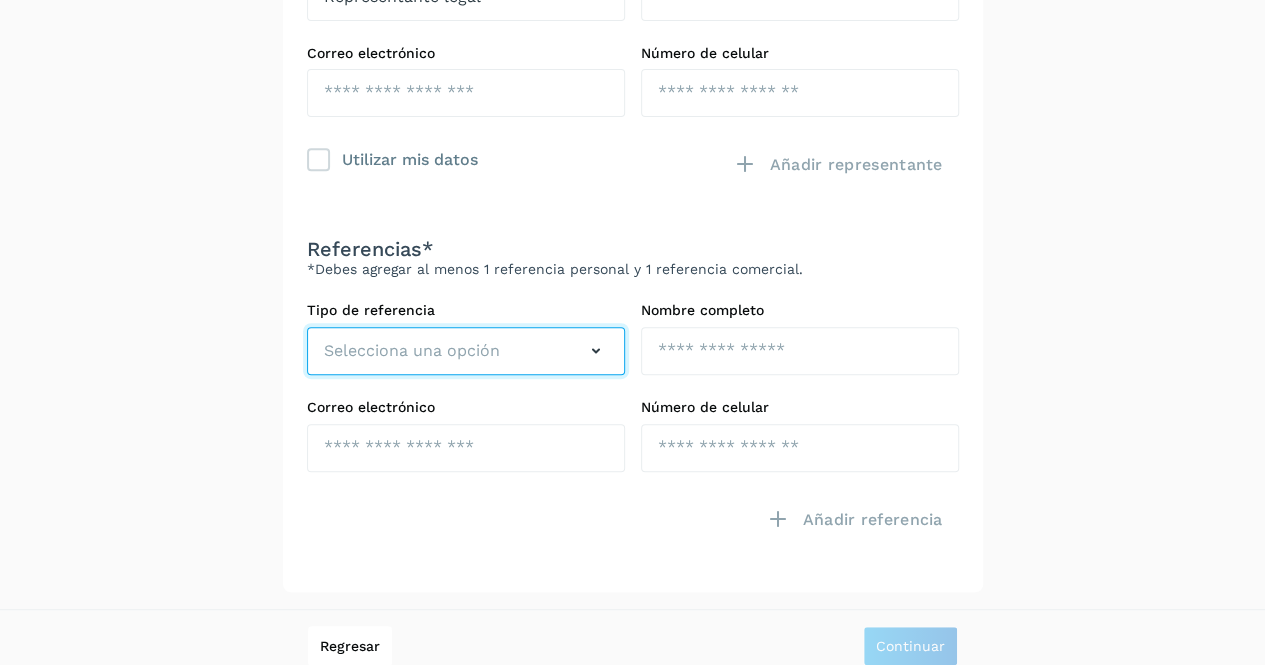 click on "Selecciona una opción" at bounding box center [412, 351] 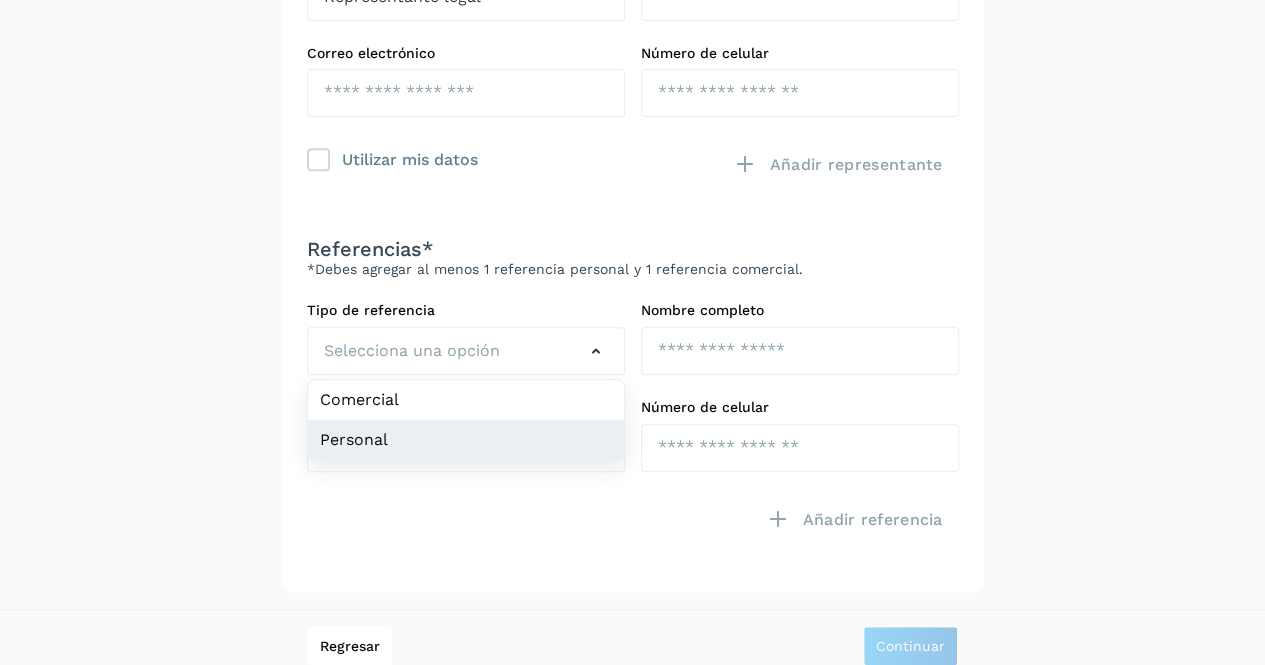 click on "Personal" 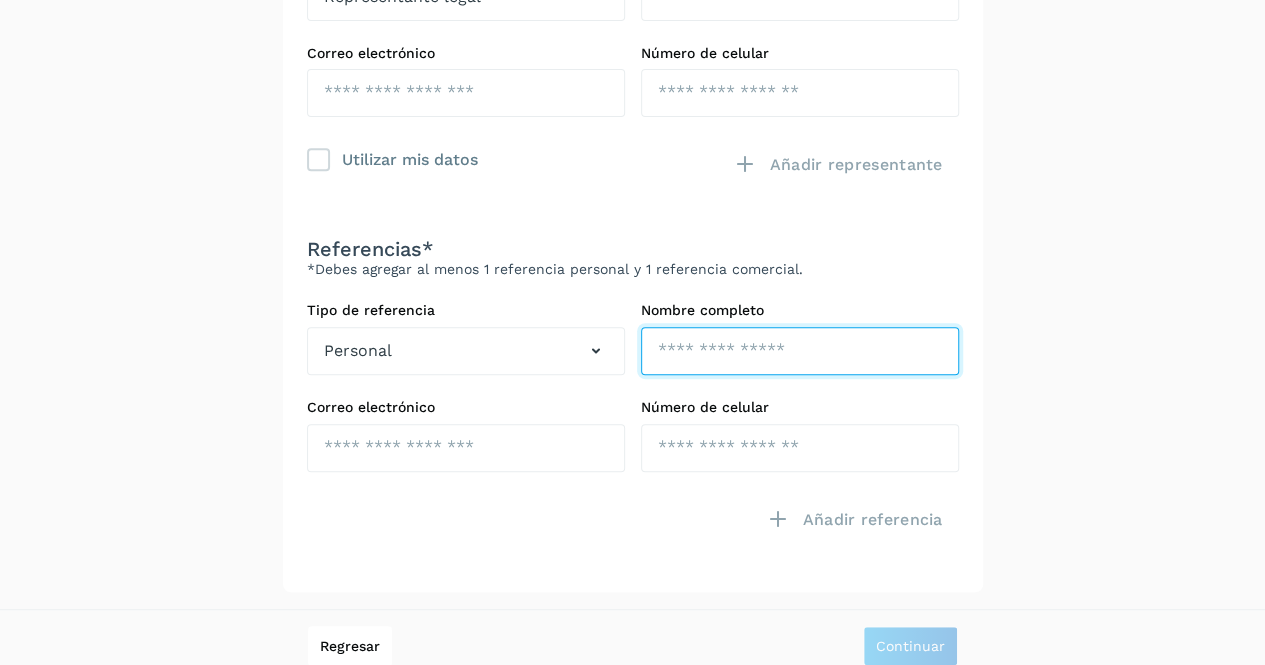 click at bounding box center [800, -3] 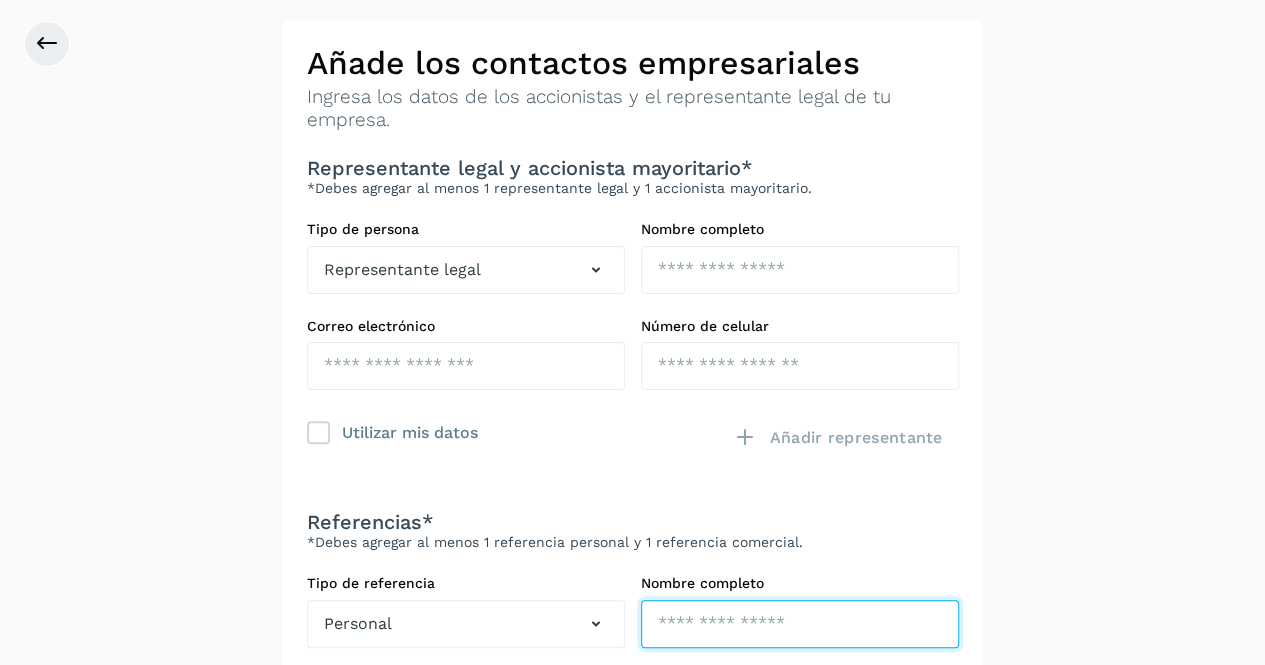 scroll, scrollTop: 360, scrollLeft: 0, axis: vertical 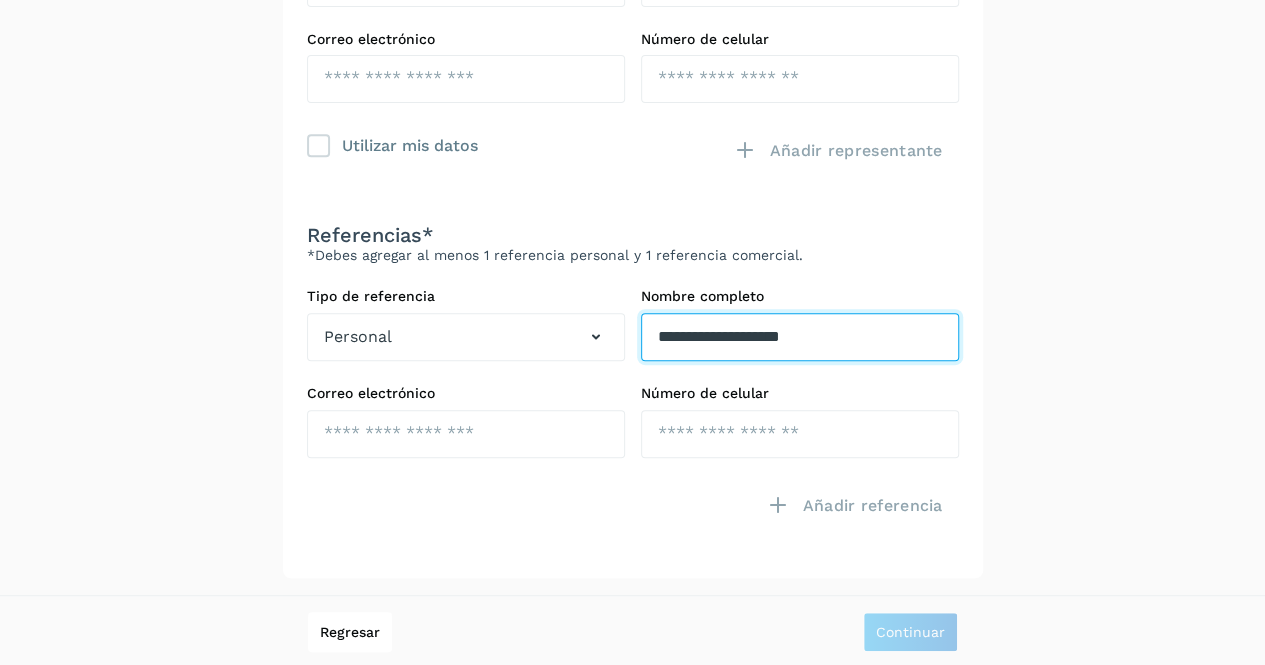 type on "**********" 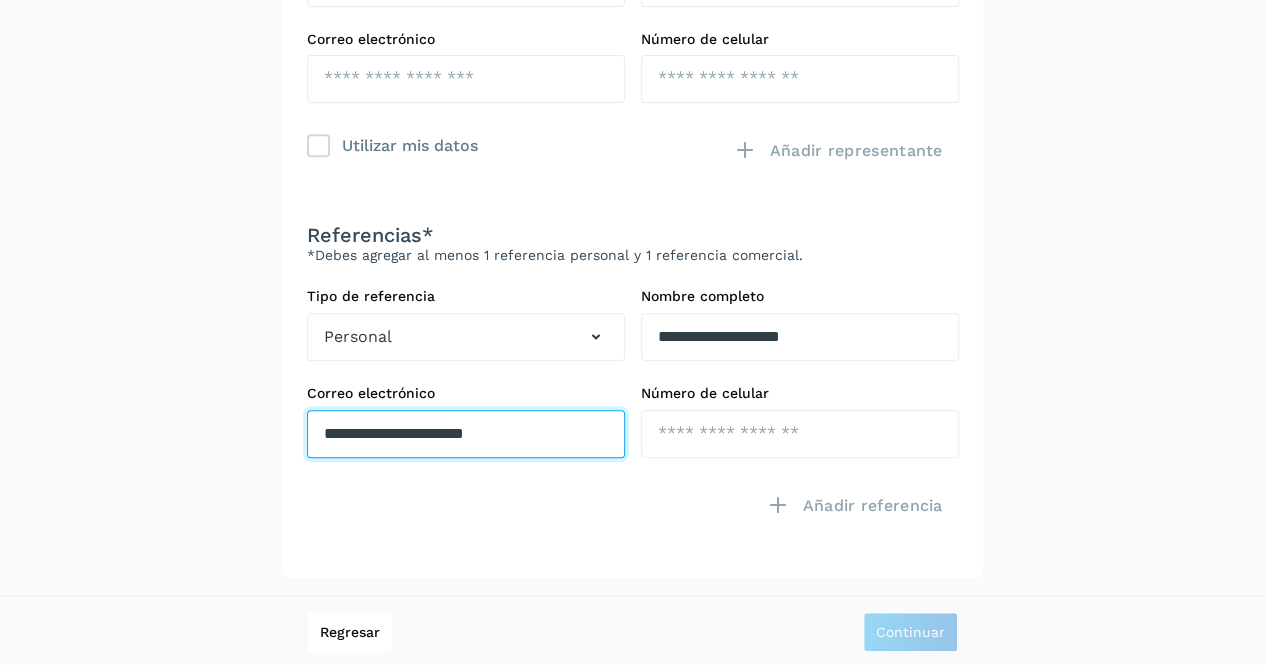 type on "**********" 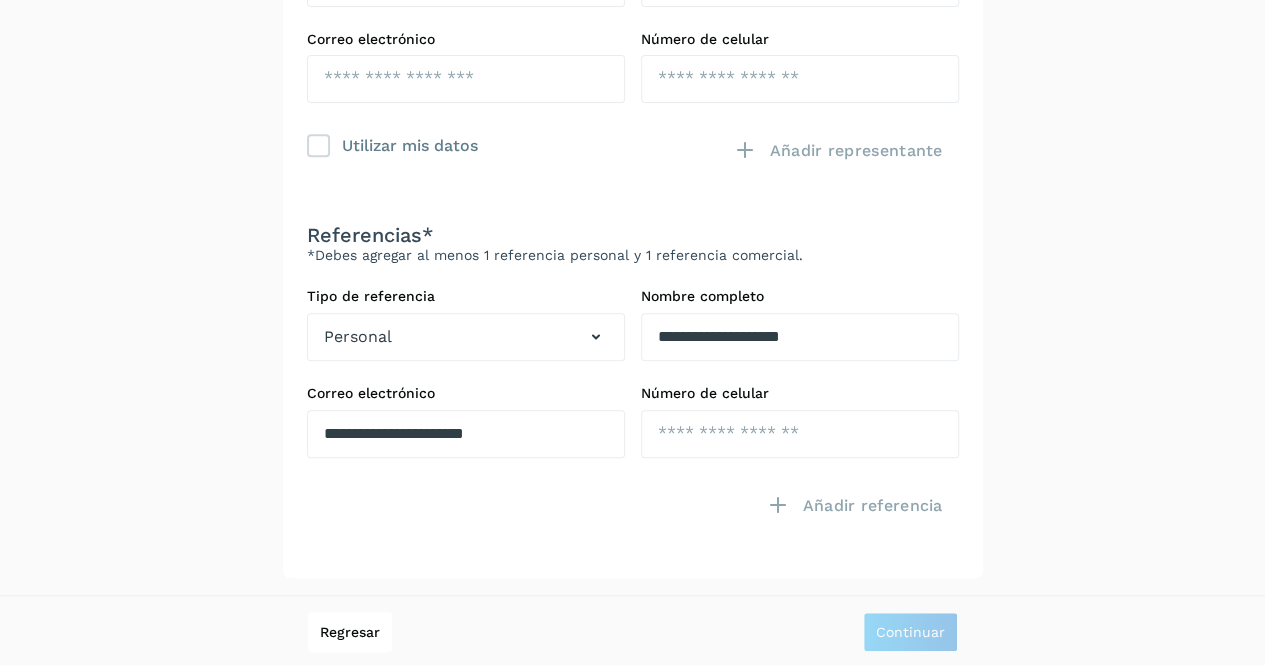 click on "**********" 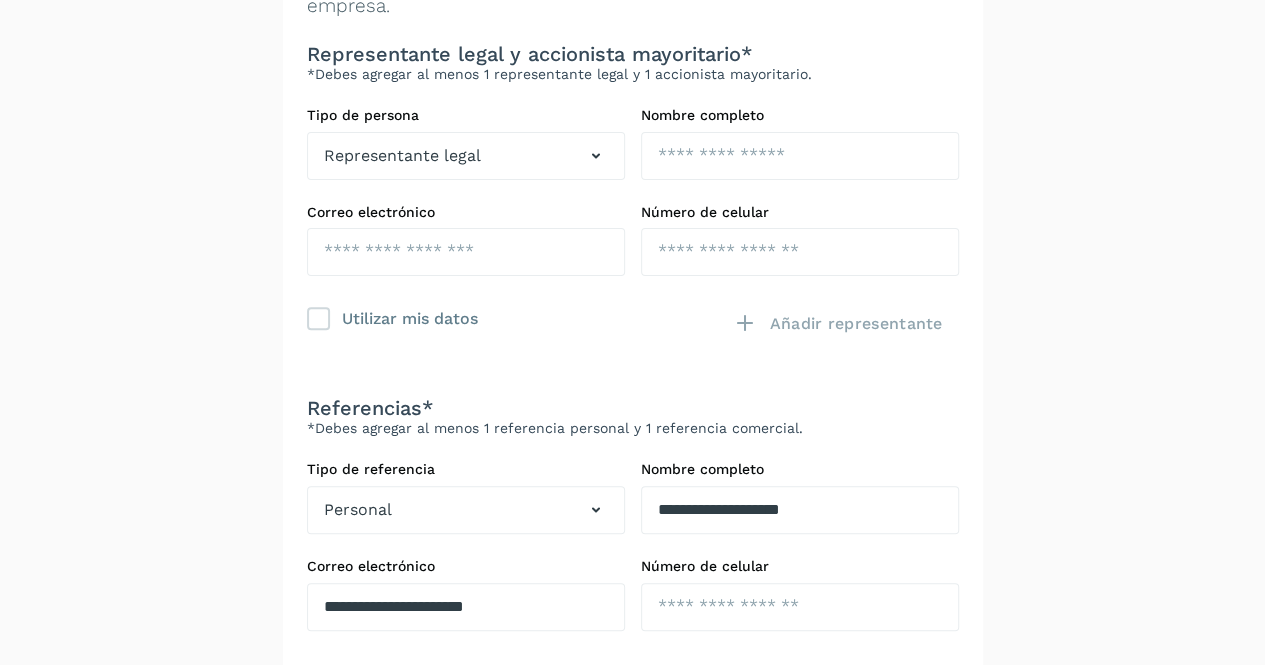 scroll, scrollTop: 176, scrollLeft: 0, axis: vertical 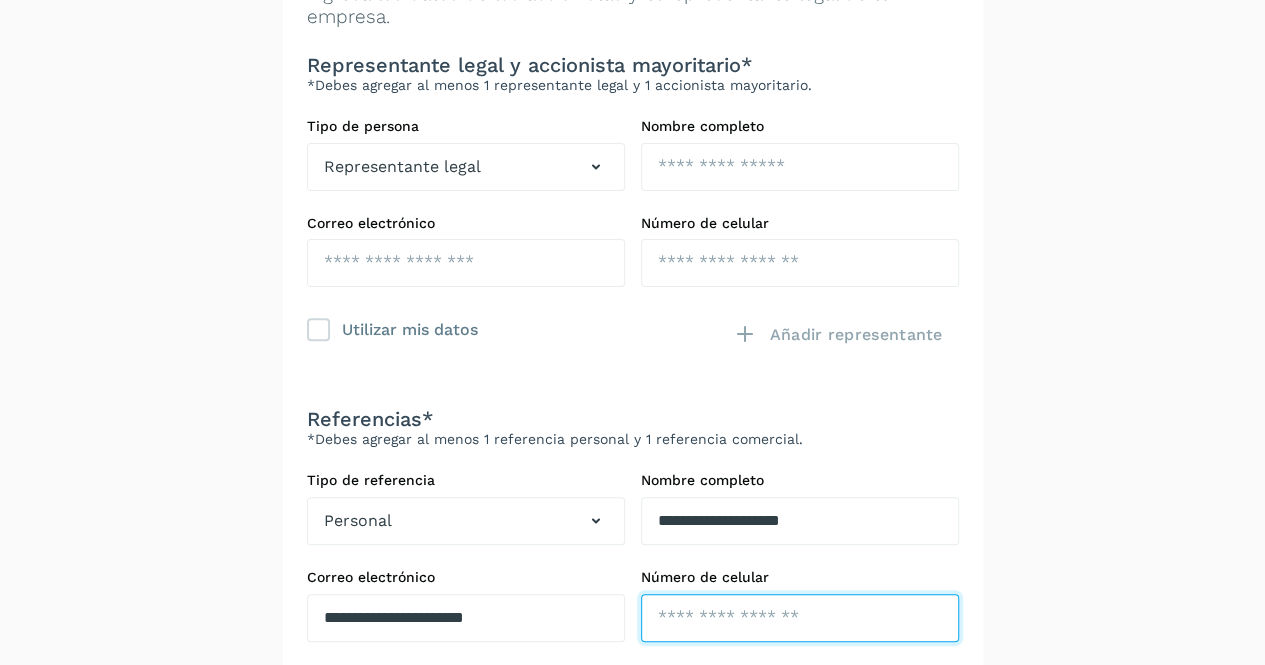 click at bounding box center (800, 263) 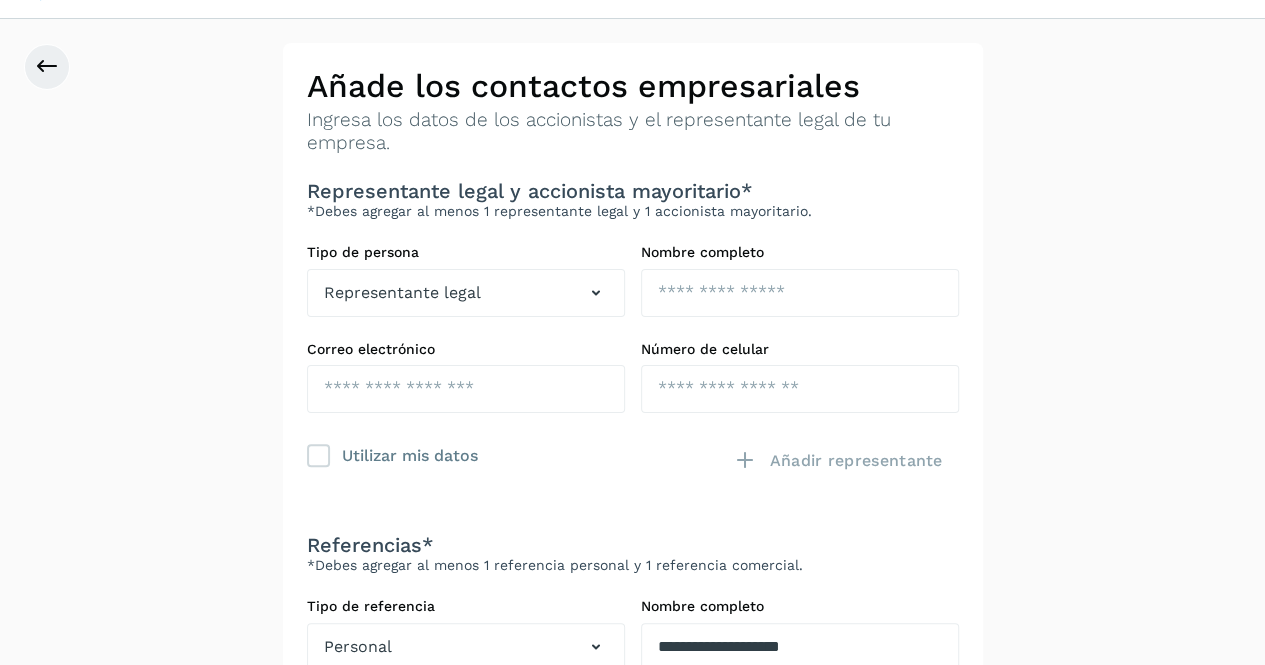 scroll, scrollTop: 26, scrollLeft: 0, axis: vertical 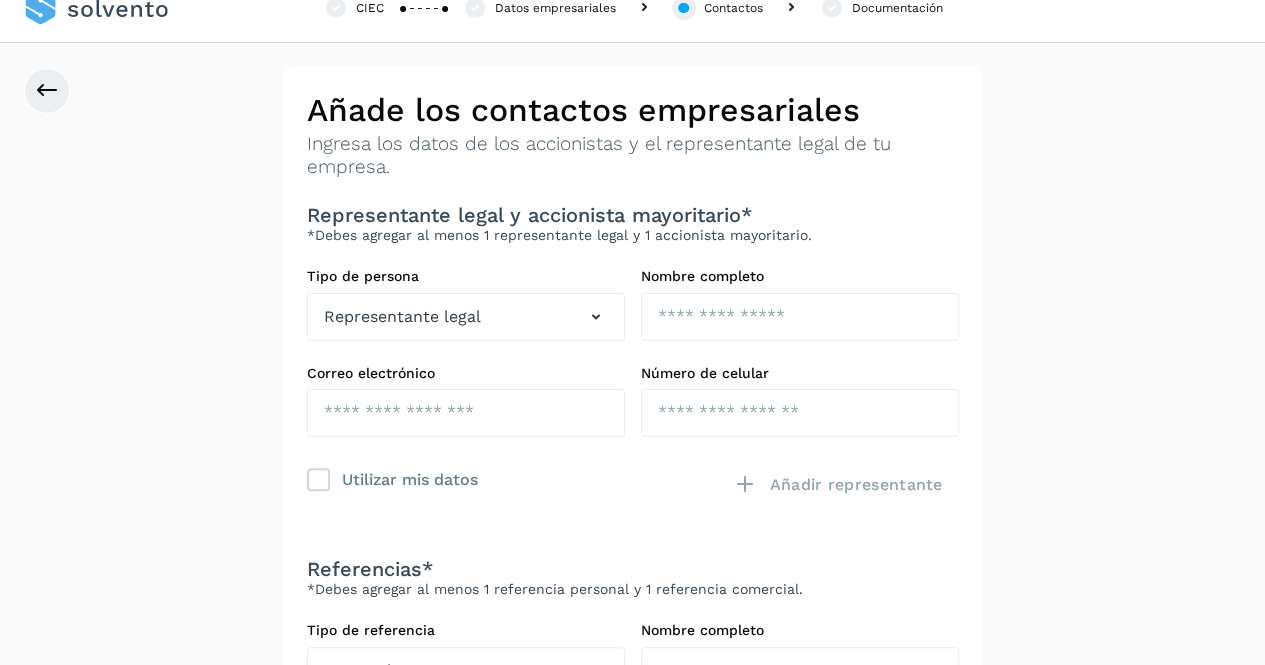 type on "**********" 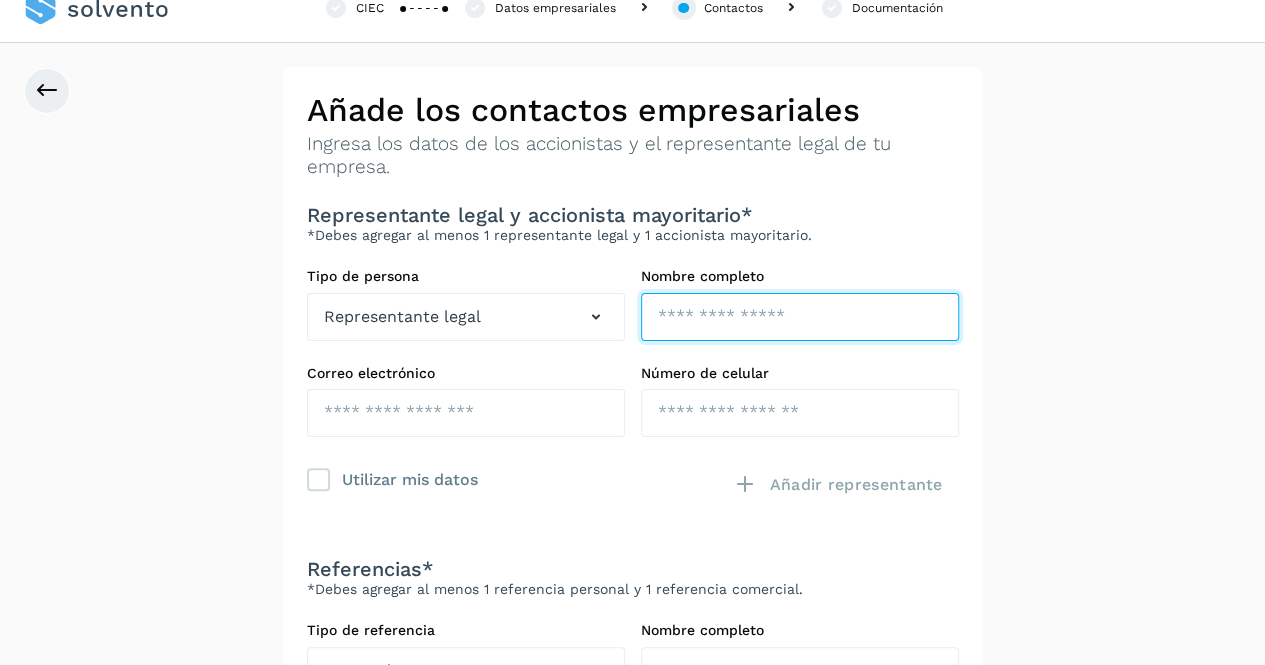click at bounding box center (800, 317) 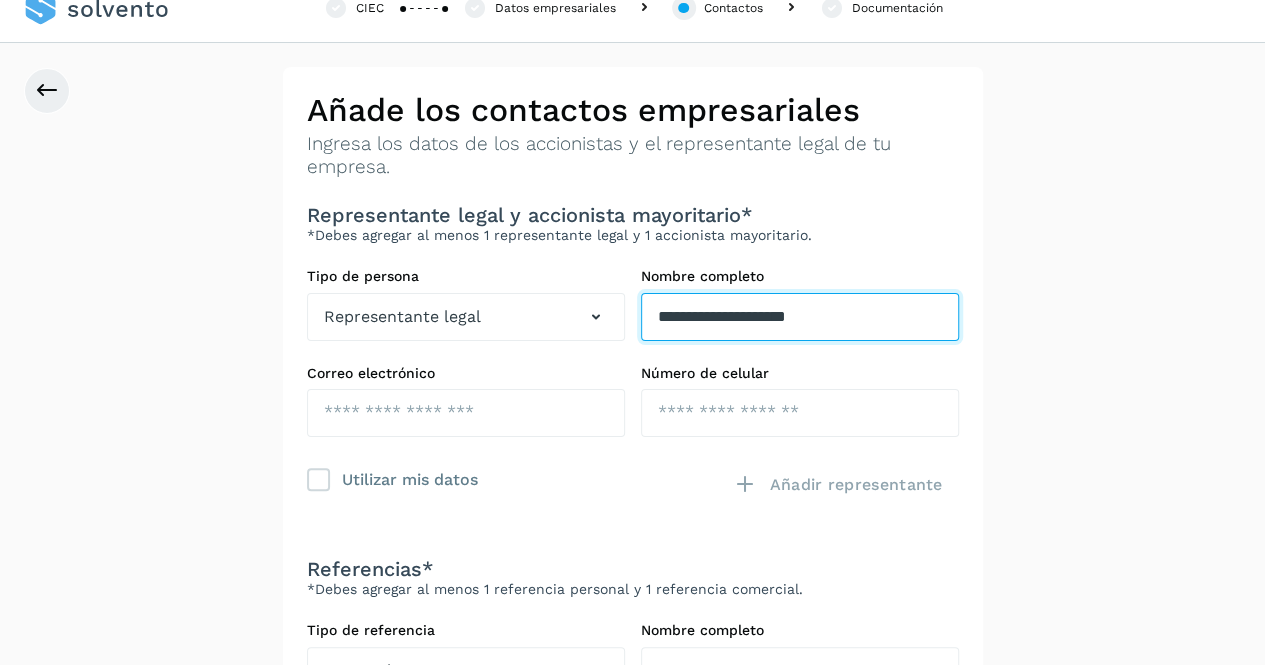type on "**********" 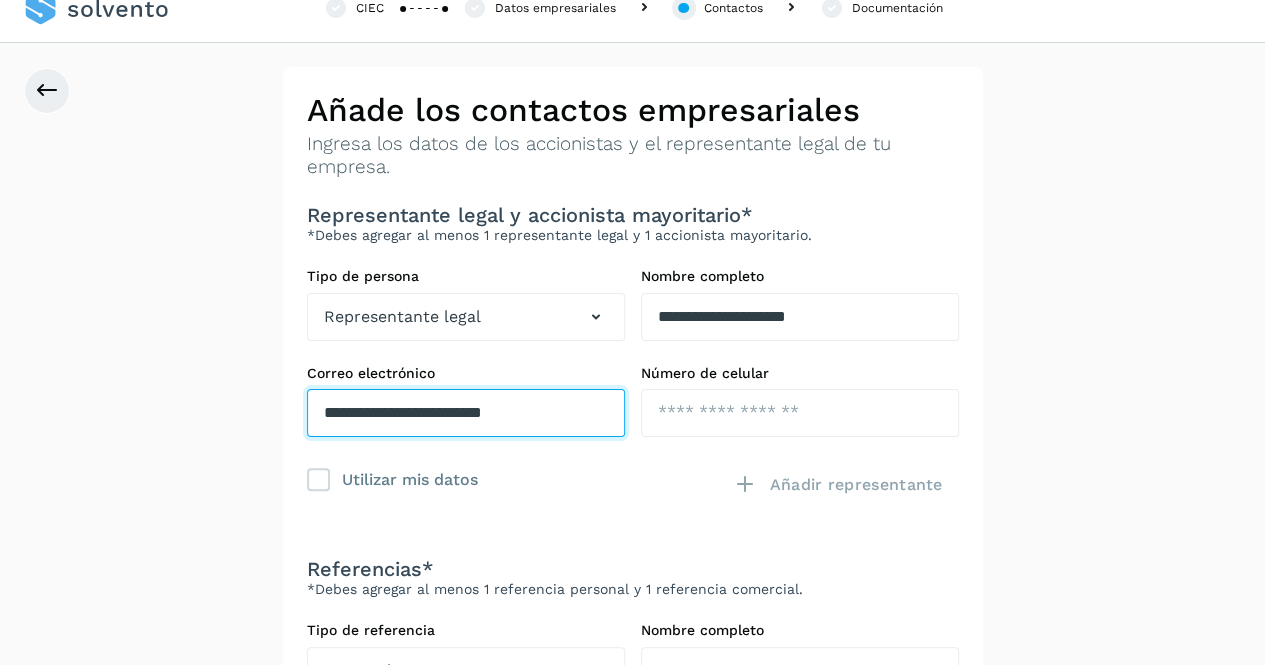 type on "**********" 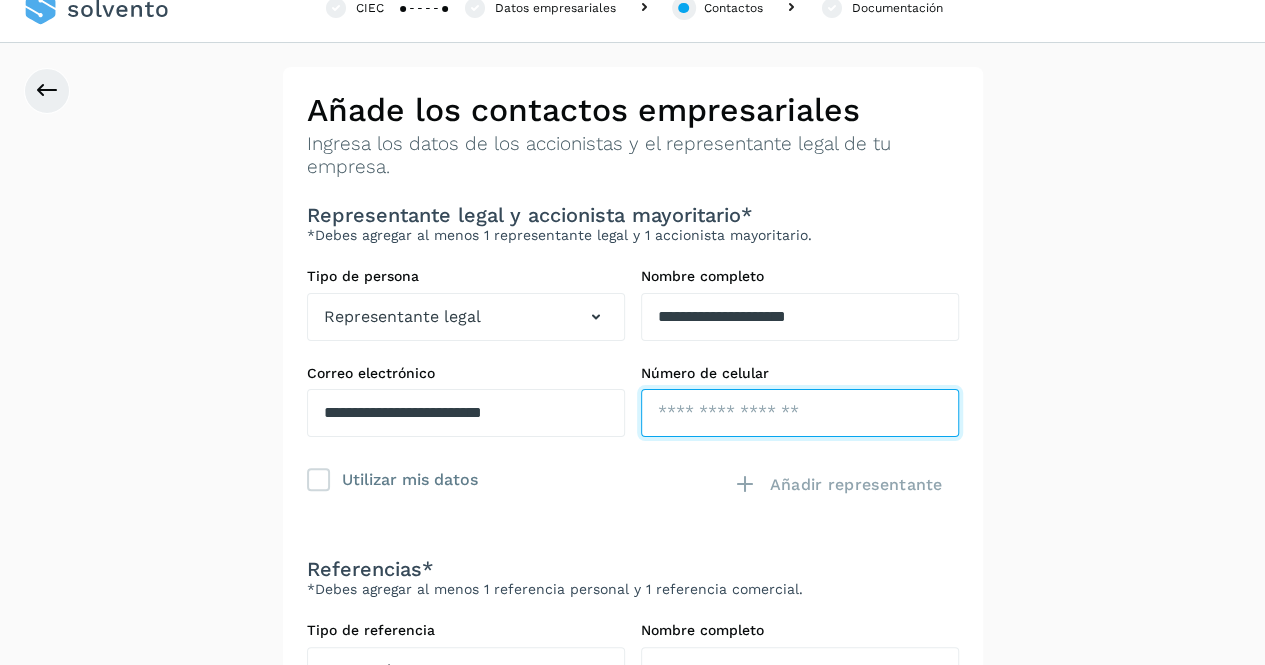 click at bounding box center (800, 413) 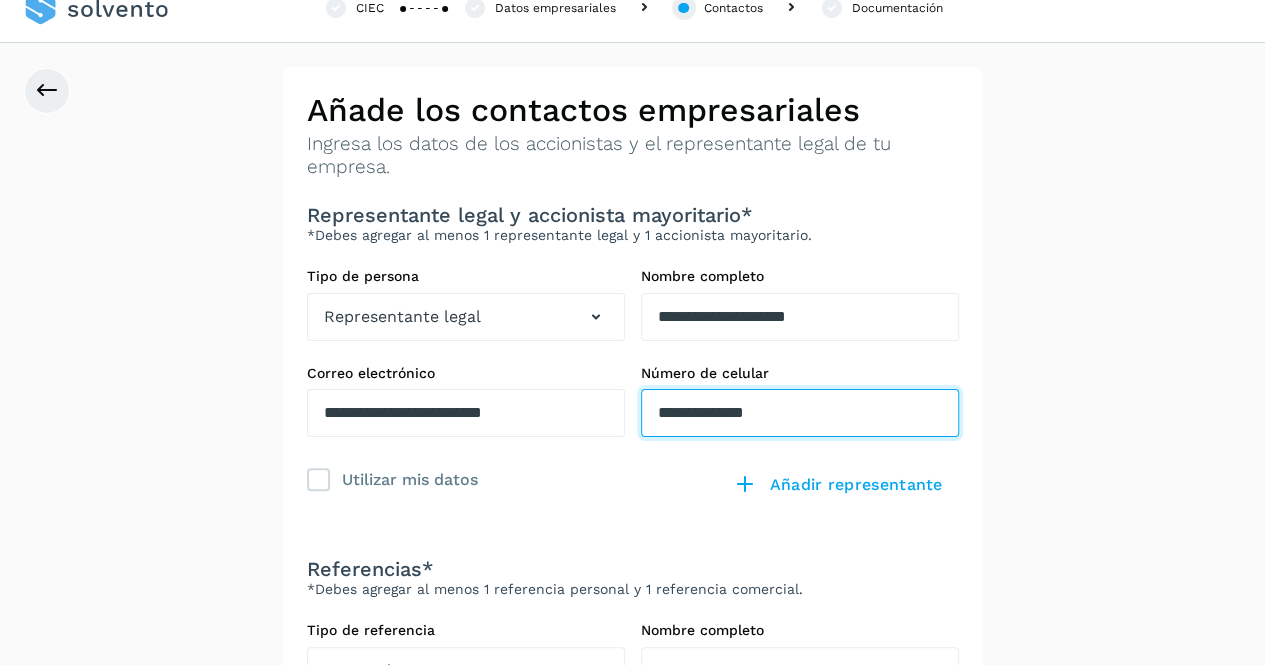 type on "**********" 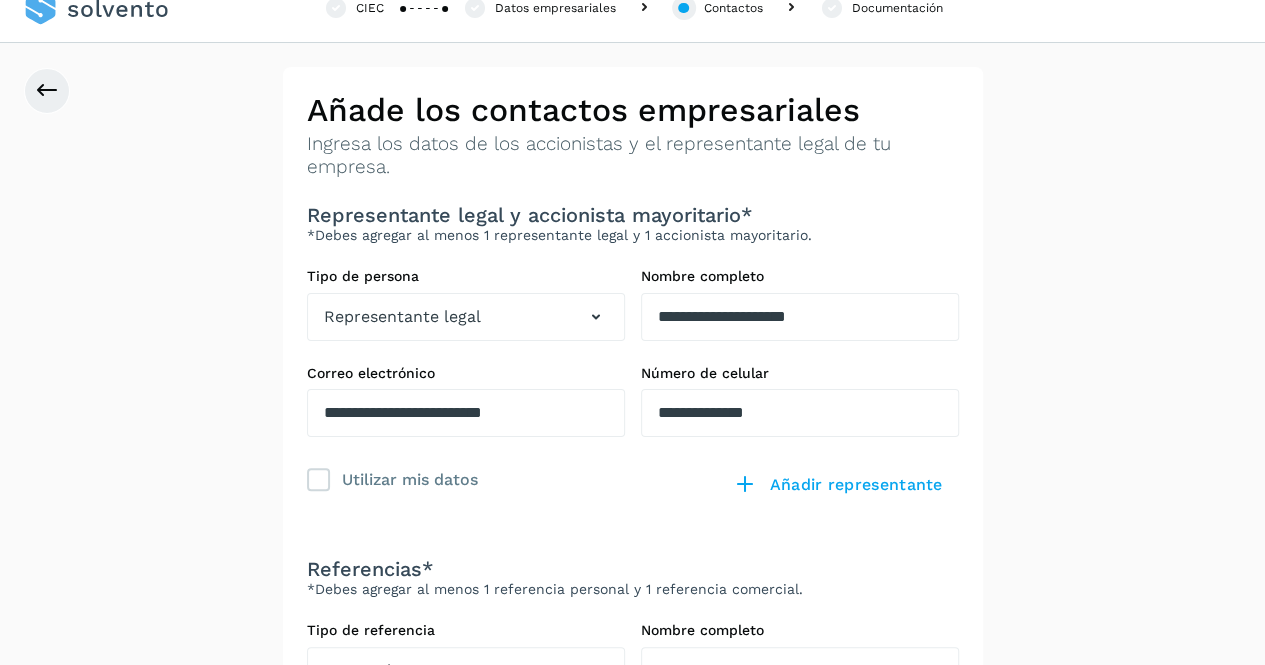 drag, startPoint x: 1108, startPoint y: 532, endPoint x: 1157, endPoint y: 613, distance: 94.66784 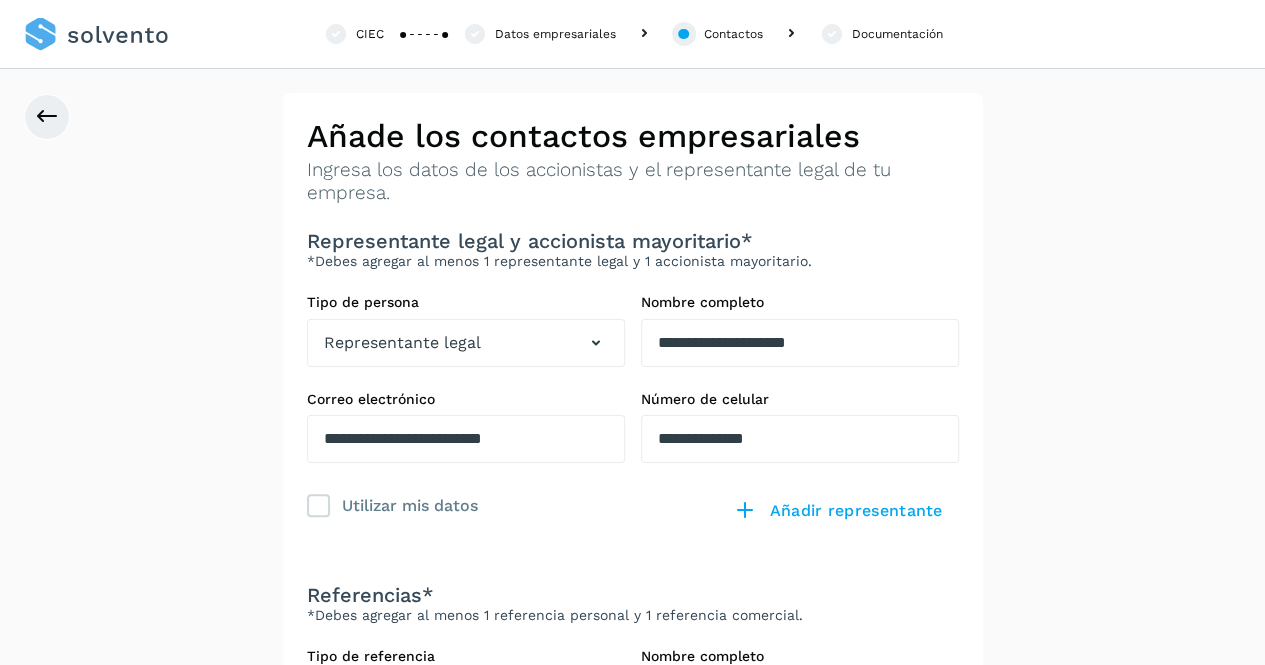 scroll, scrollTop: 360, scrollLeft: 0, axis: vertical 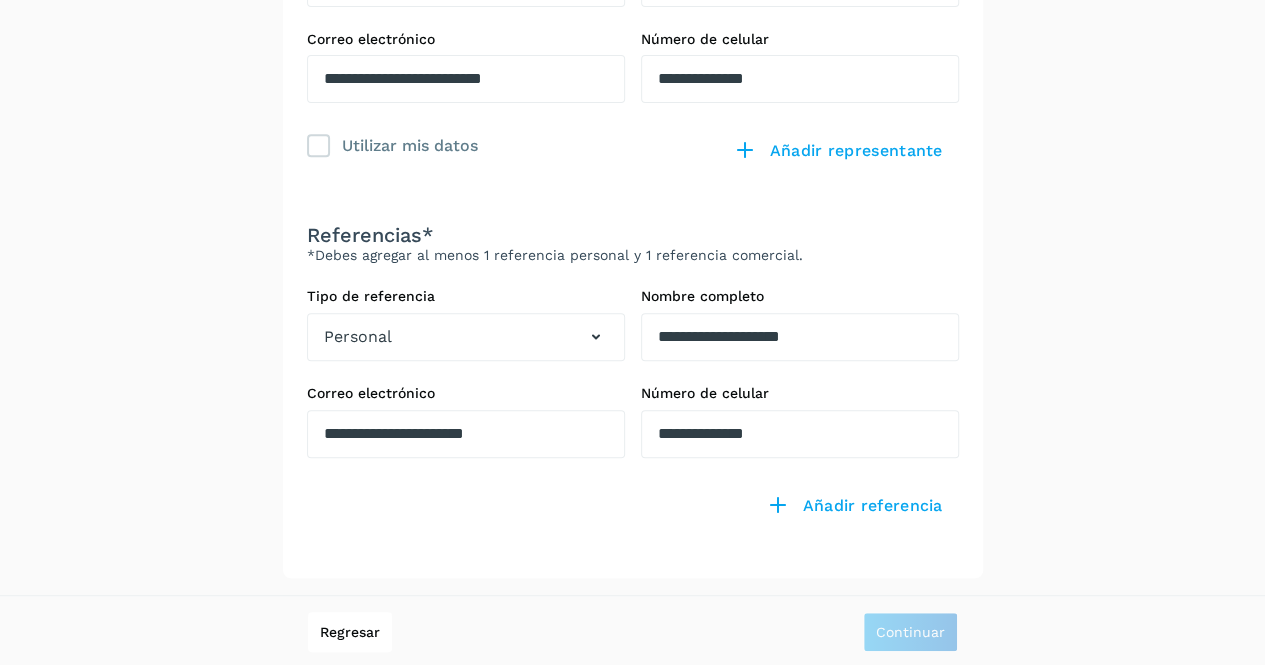 click at bounding box center [466, 520] 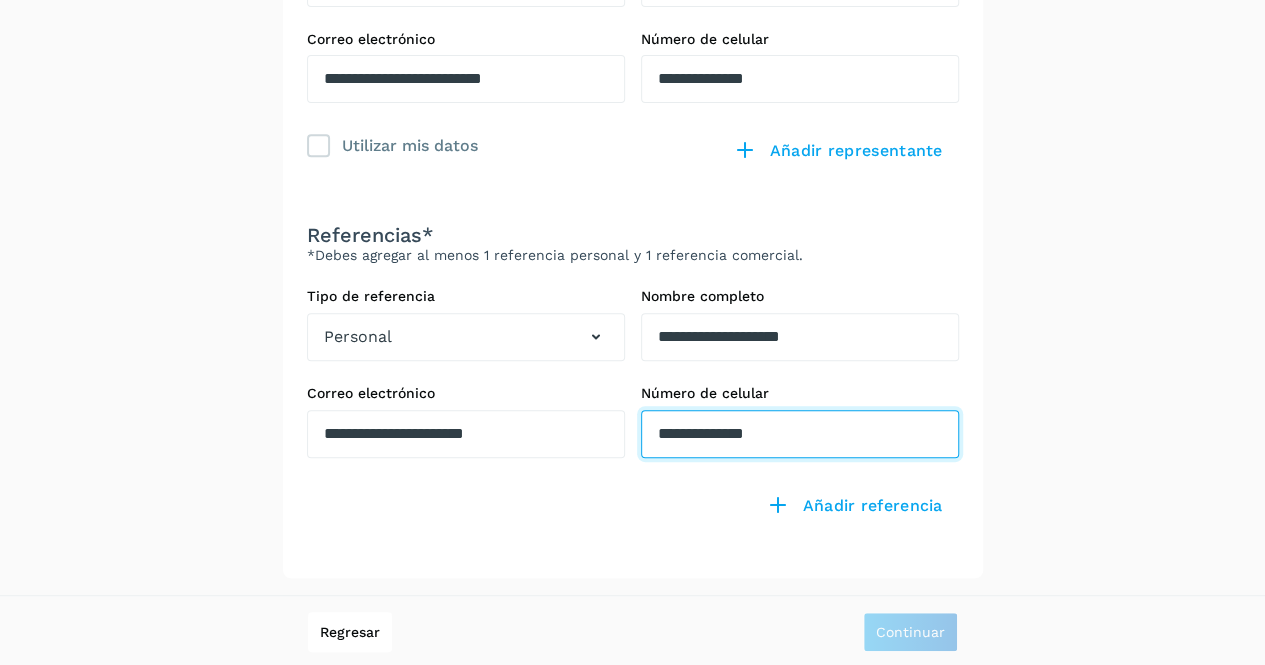 click on "**********" at bounding box center [800, 79] 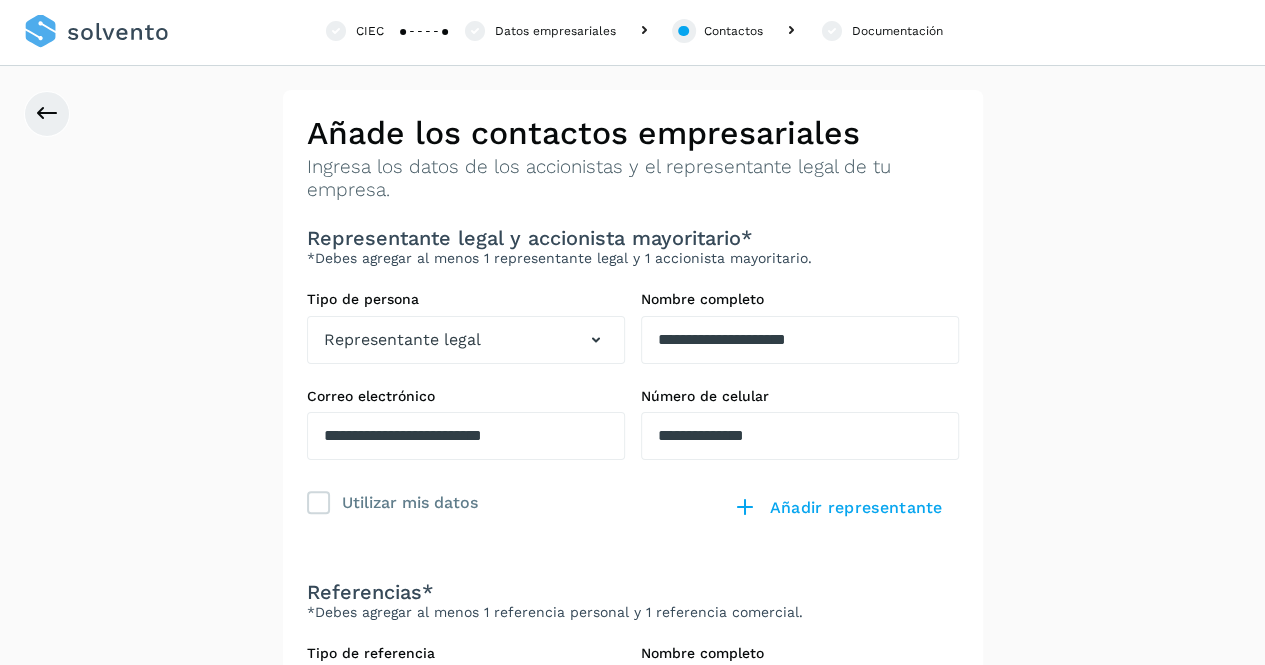 scroll, scrollTop: 0, scrollLeft: 0, axis: both 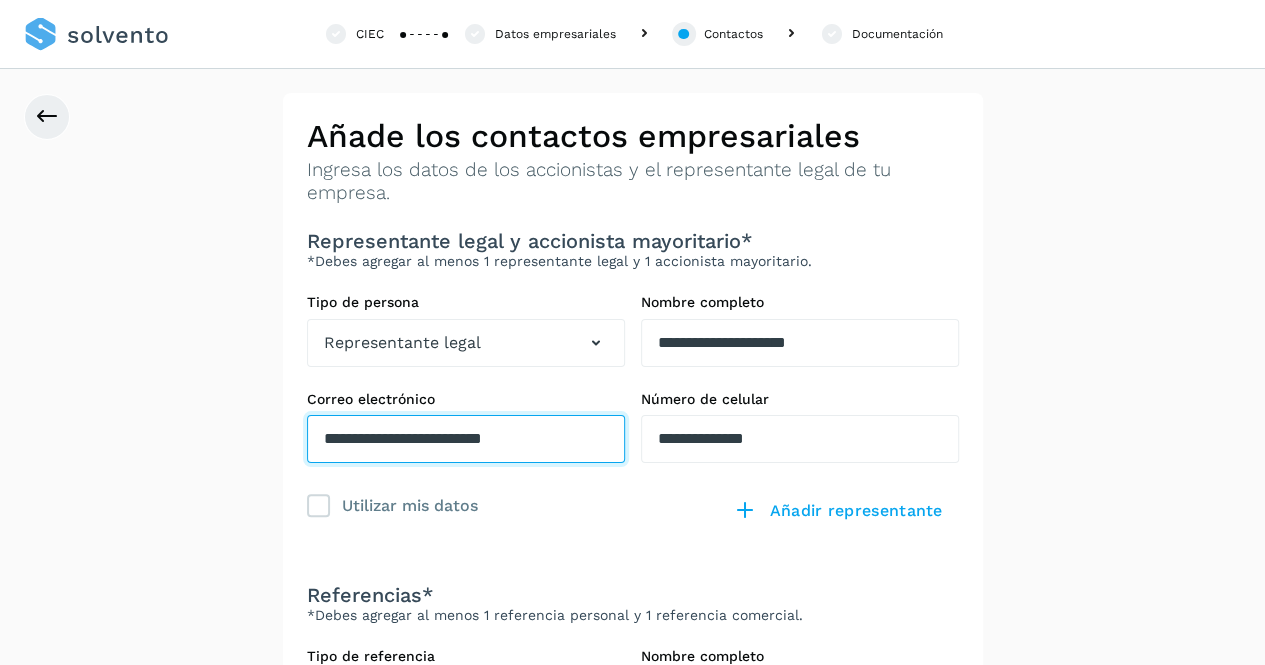 click on "**********" at bounding box center [466, 439] 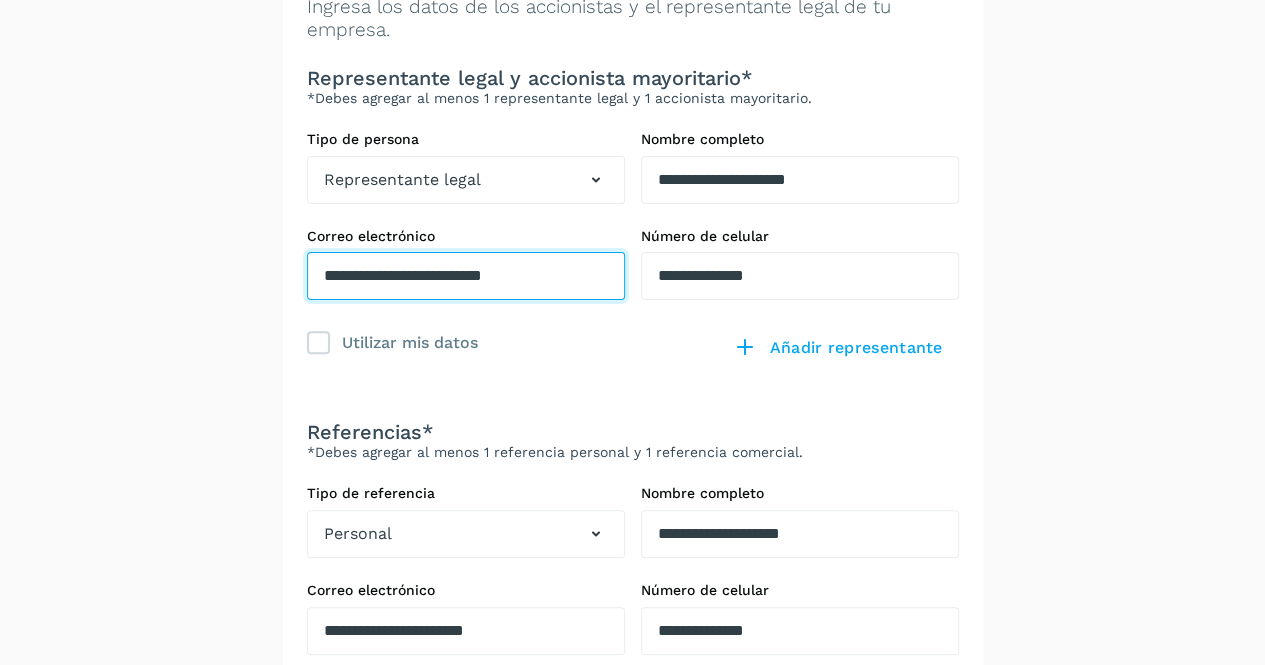 scroll, scrollTop: 164, scrollLeft: 0, axis: vertical 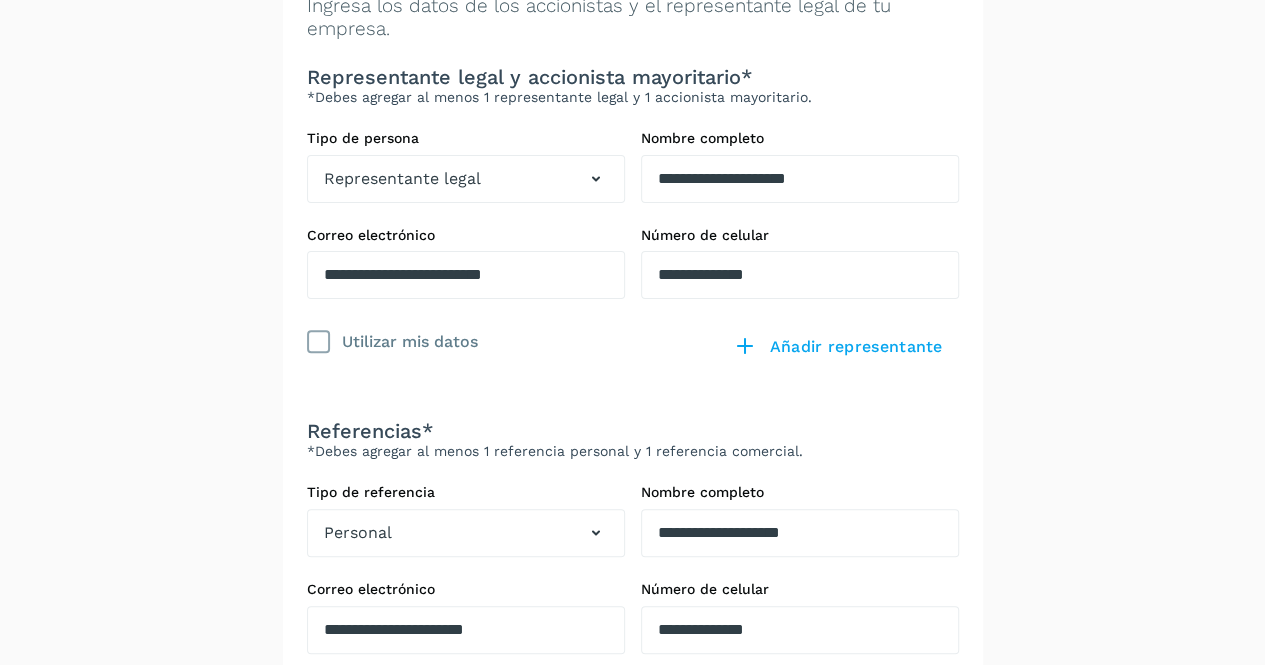 click at bounding box center [318, 342] 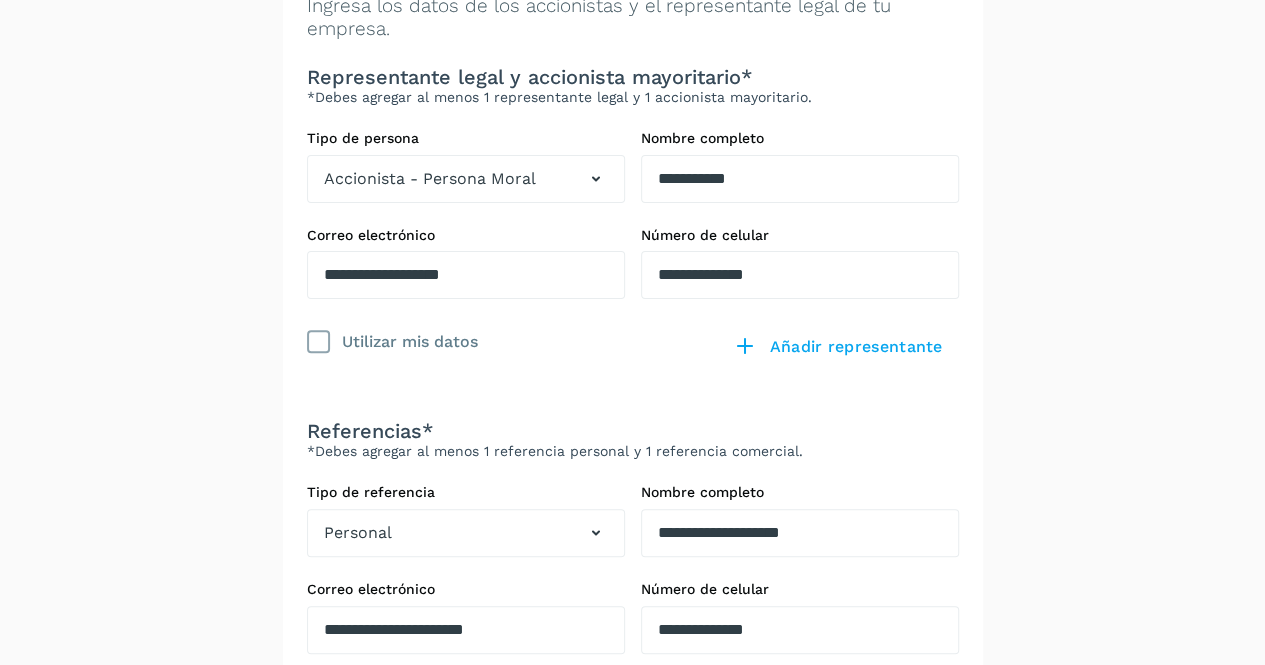 click at bounding box center [318, 342] 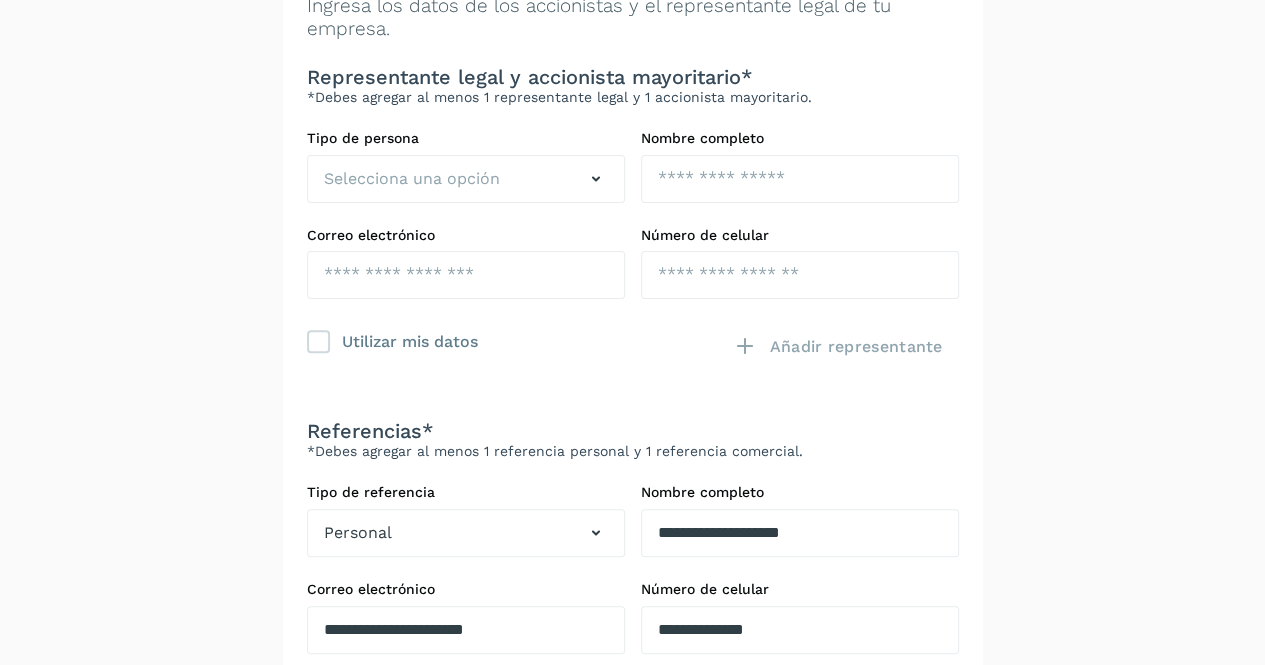click on "Tipo de persona  Selecciona una opción Nombre completo  Correo electrónico  Número de celular  Utilizar mis datos Añadir representante" at bounding box center (633, 263) 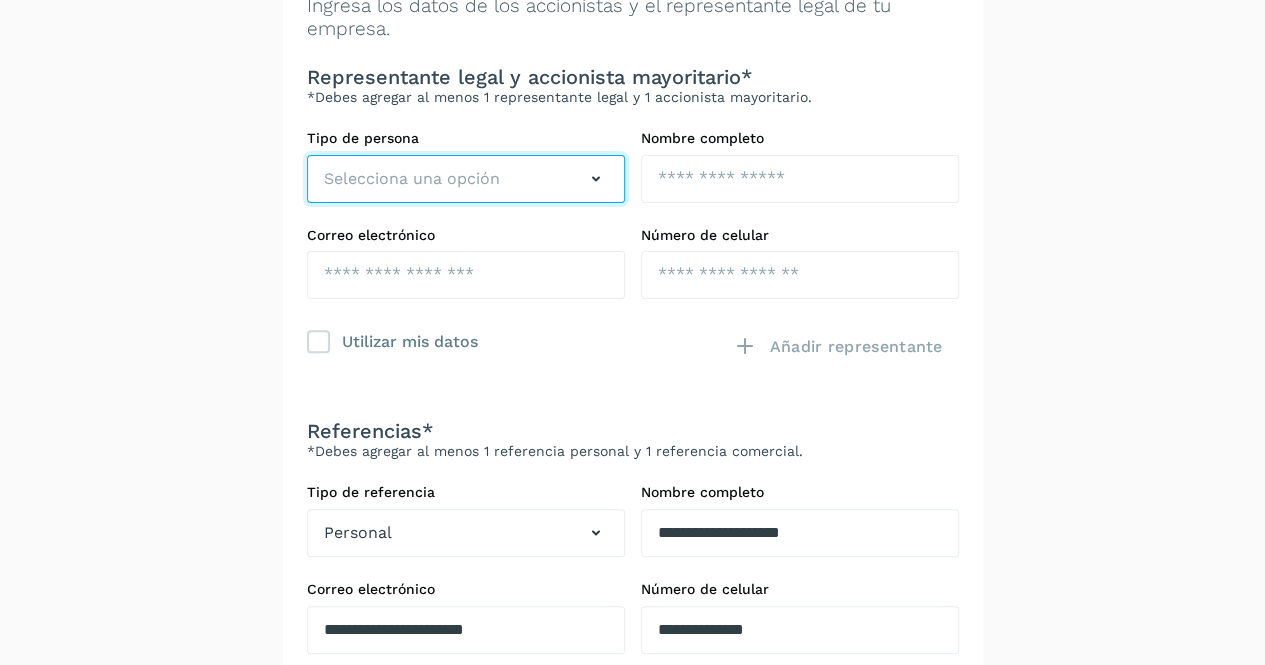 click on "Selecciona una opción" at bounding box center (466, 179) 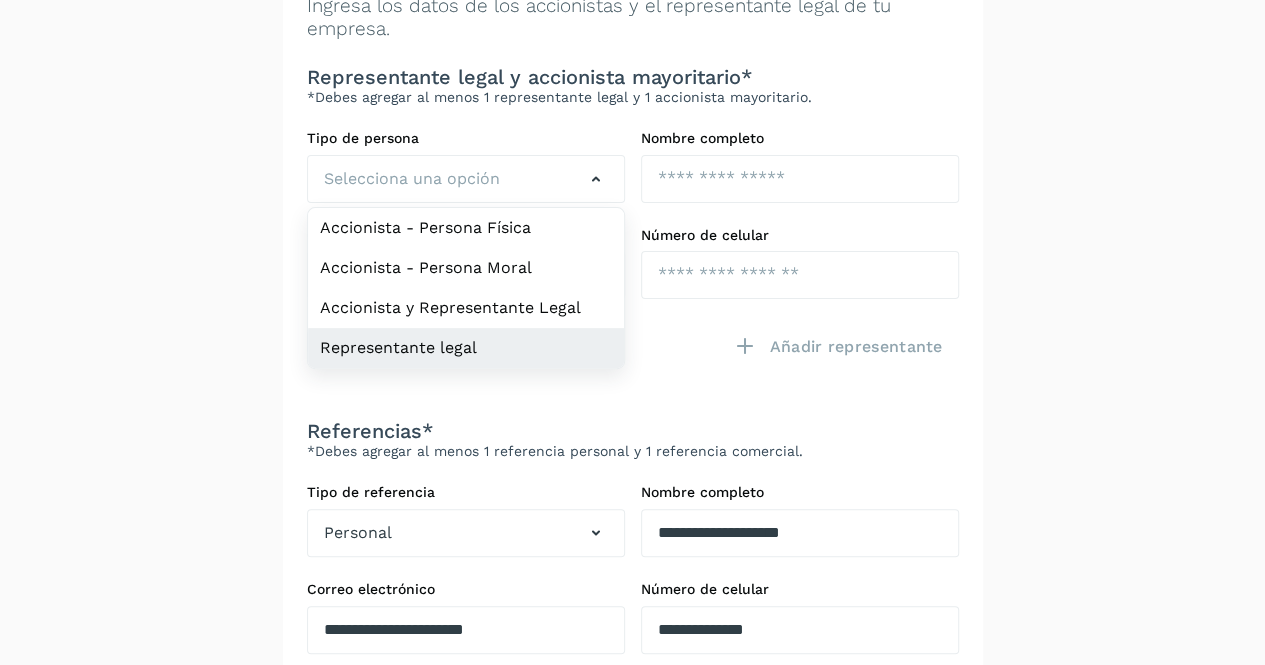 click on "Representante legal" 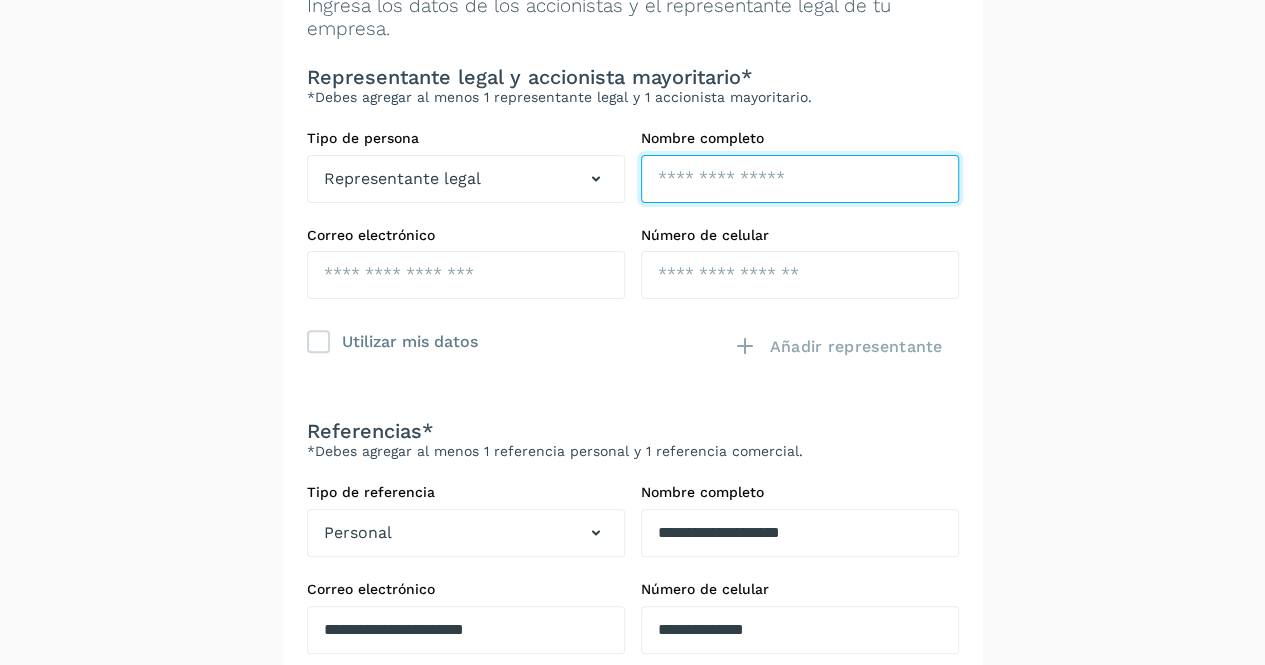 click at bounding box center [800, 179] 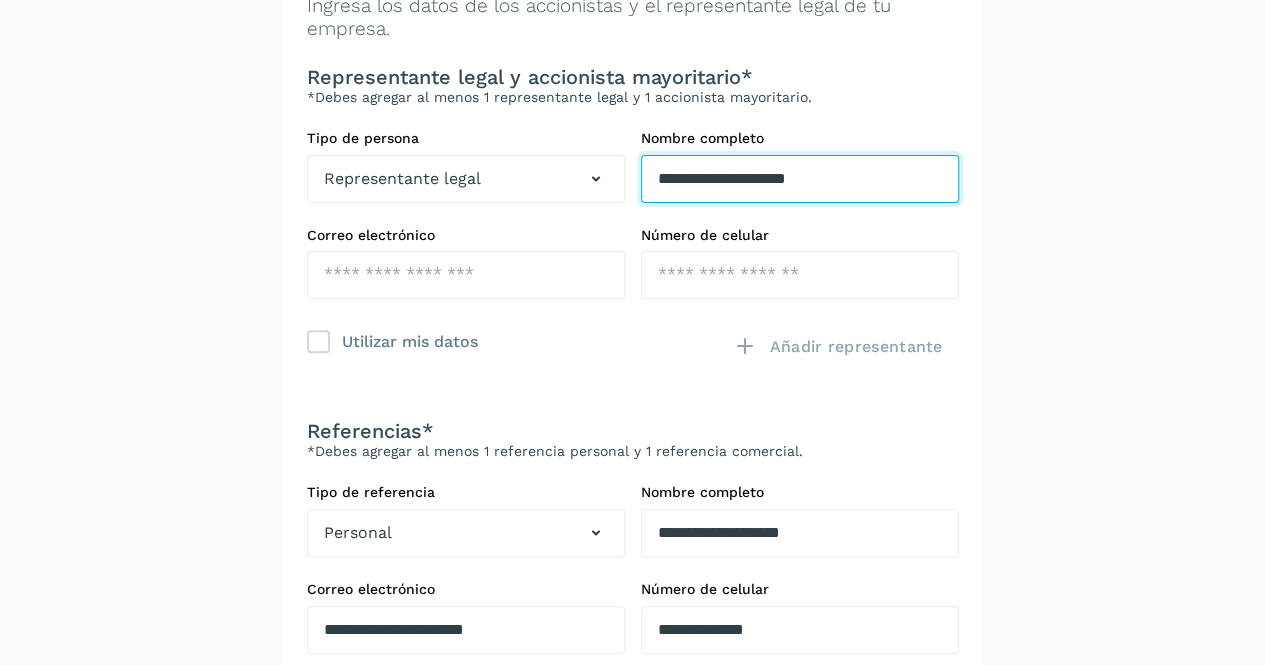 type on "**********" 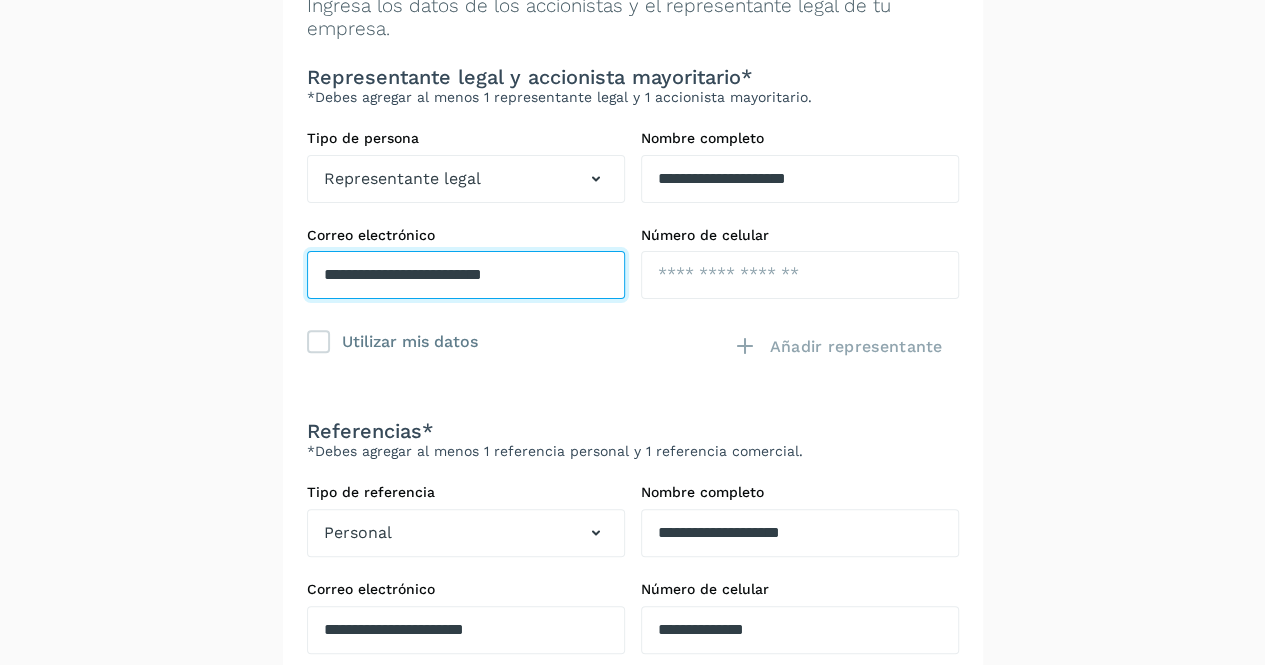 type on "**********" 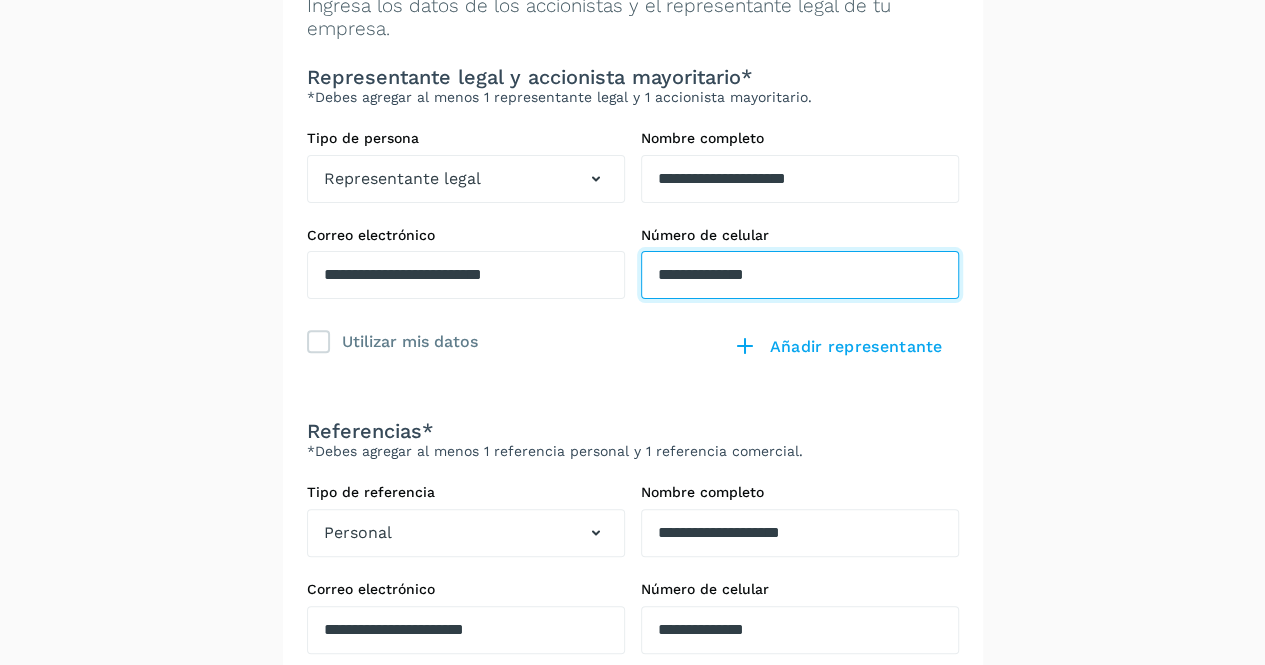 scroll, scrollTop: 360, scrollLeft: 0, axis: vertical 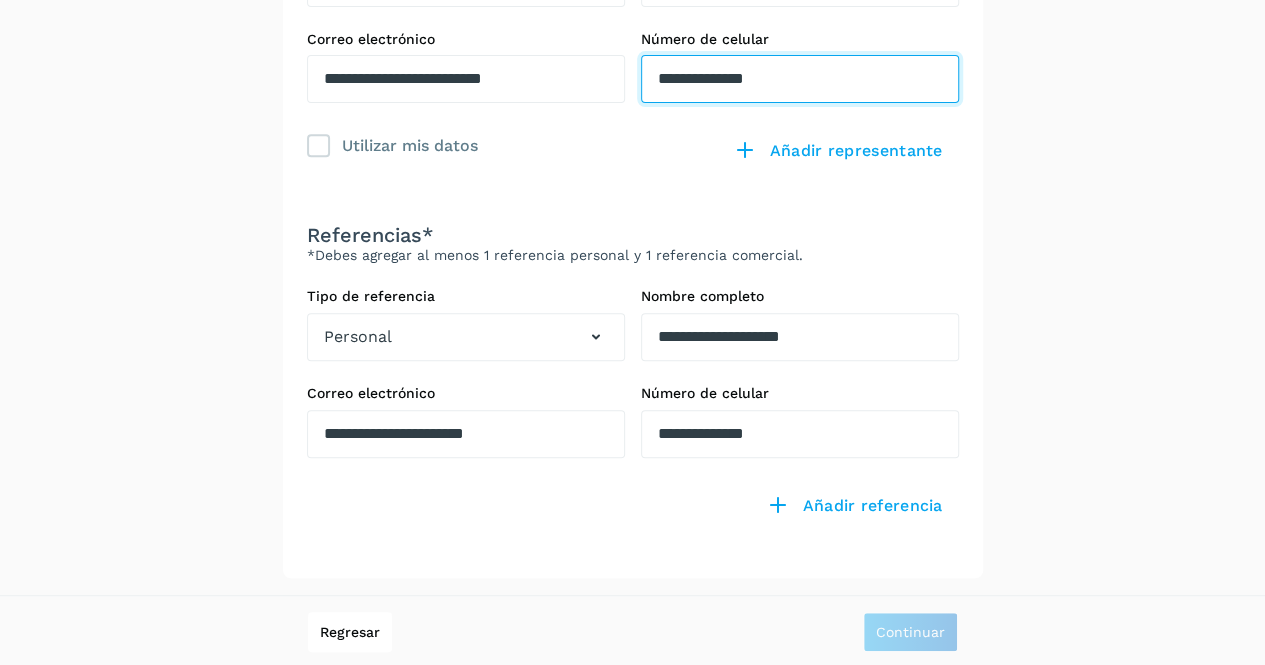 type on "**********" 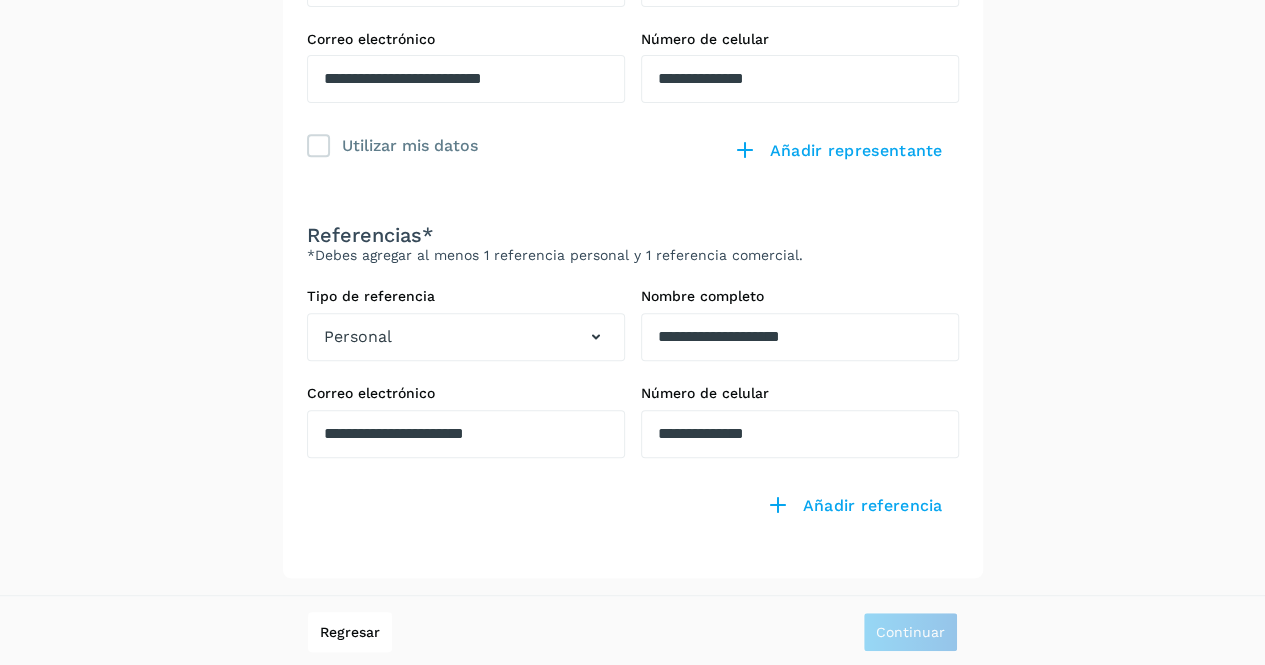 click on "**********" at bounding box center (632, 155) 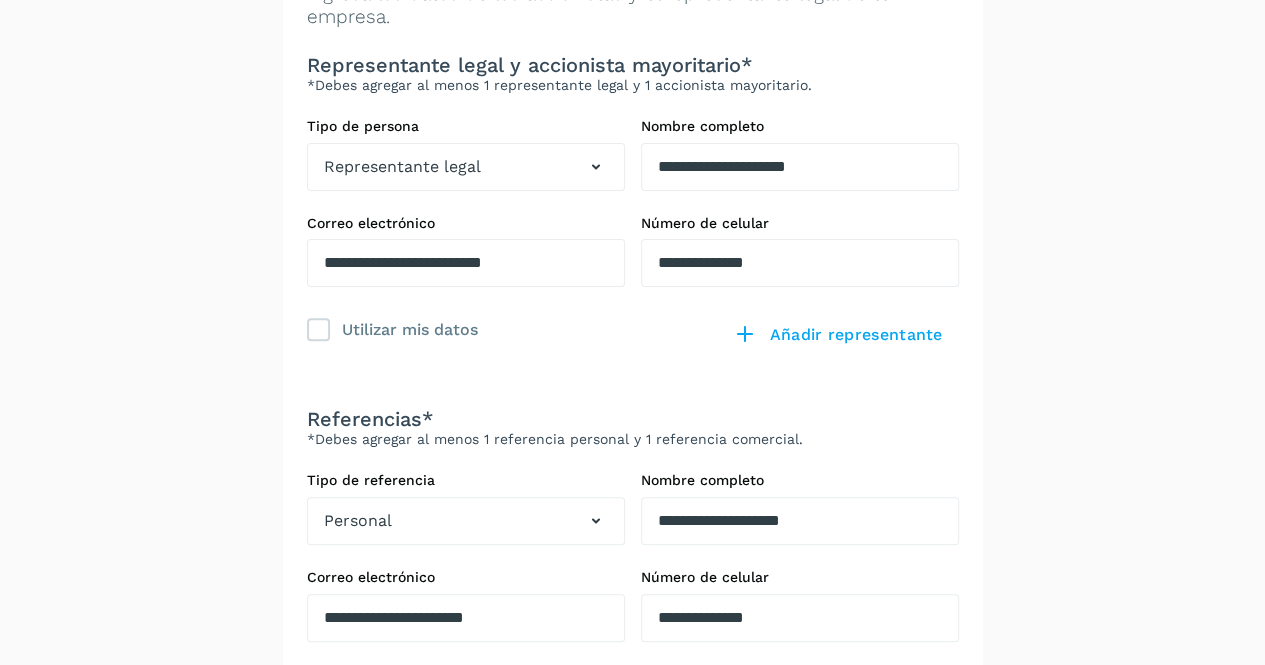 scroll, scrollTop: 360, scrollLeft: 0, axis: vertical 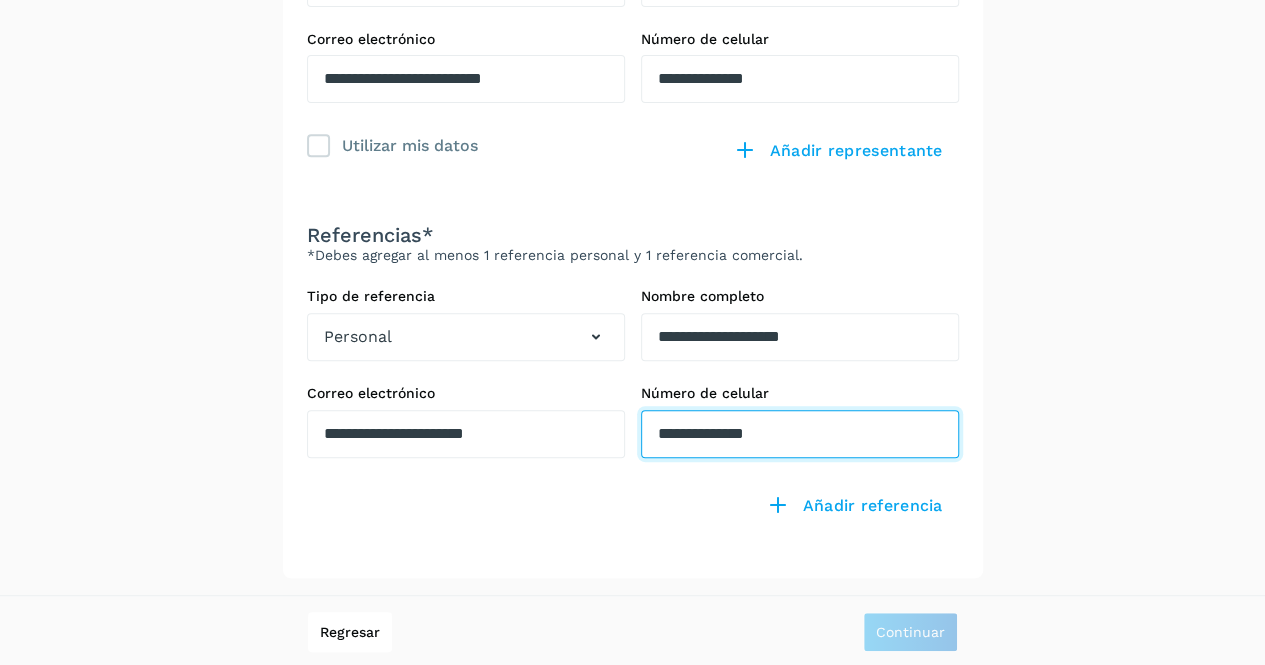 click on "**********" at bounding box center [800, 79] 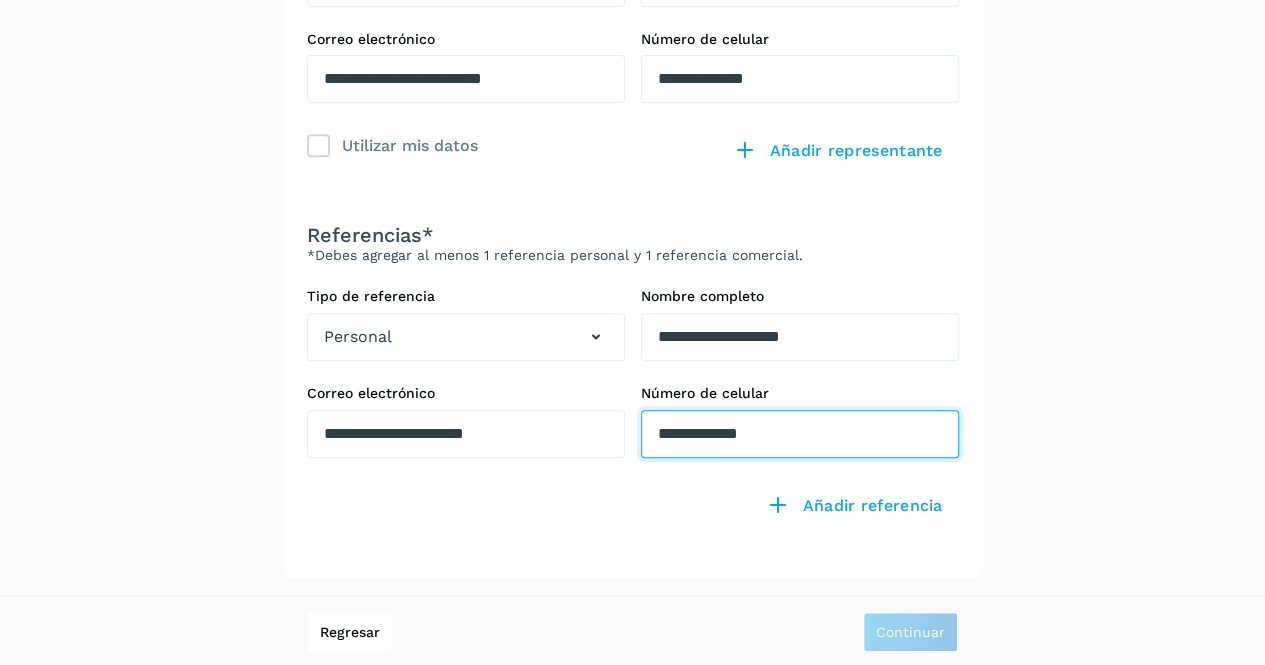 type on "**********" 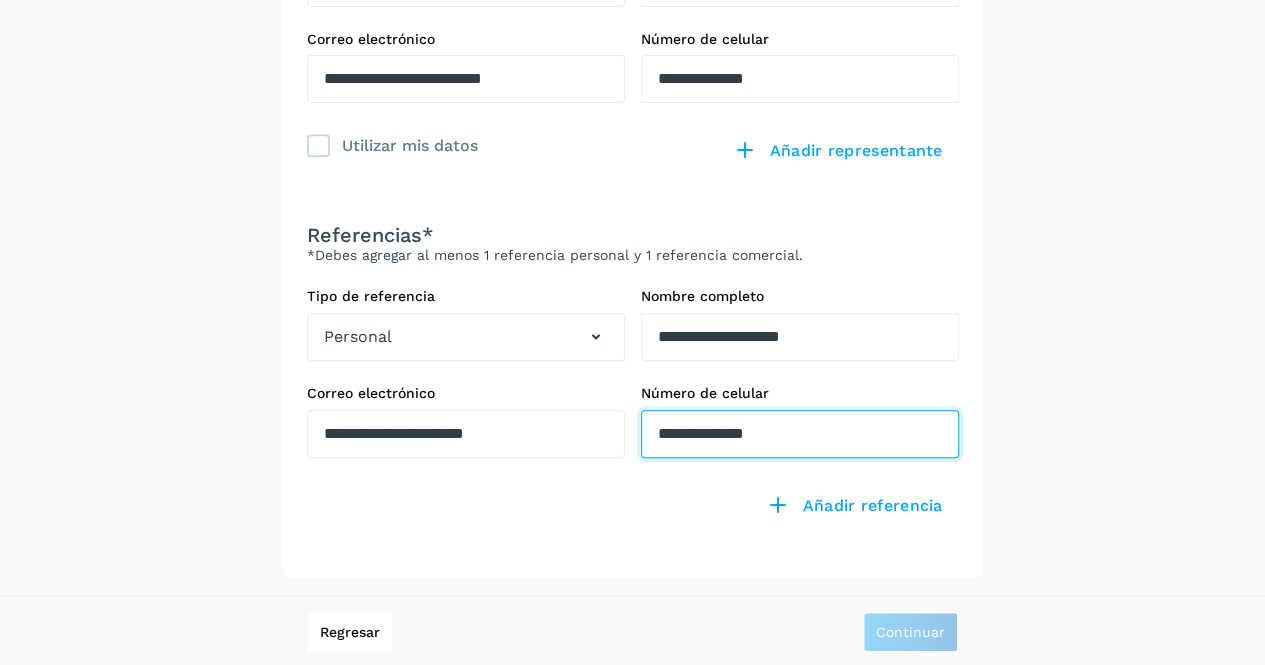 click on "**********" at bounding box center (800, 79) 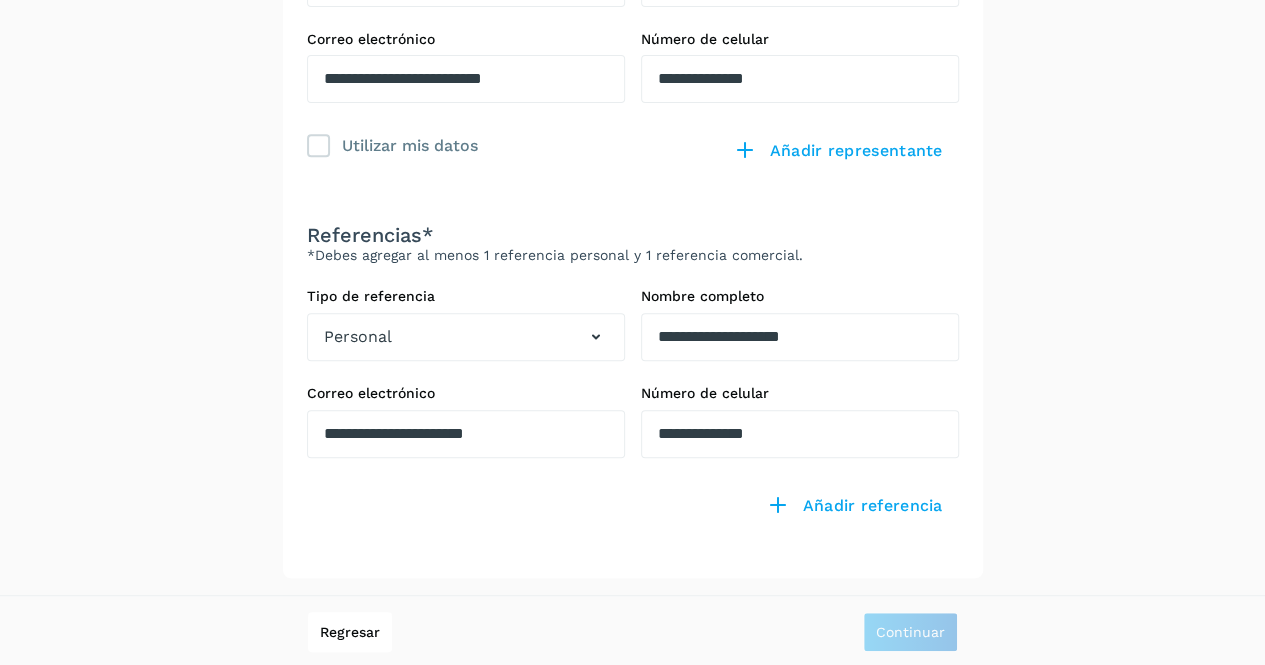 click on "**********" at bounding box center [632, 155] 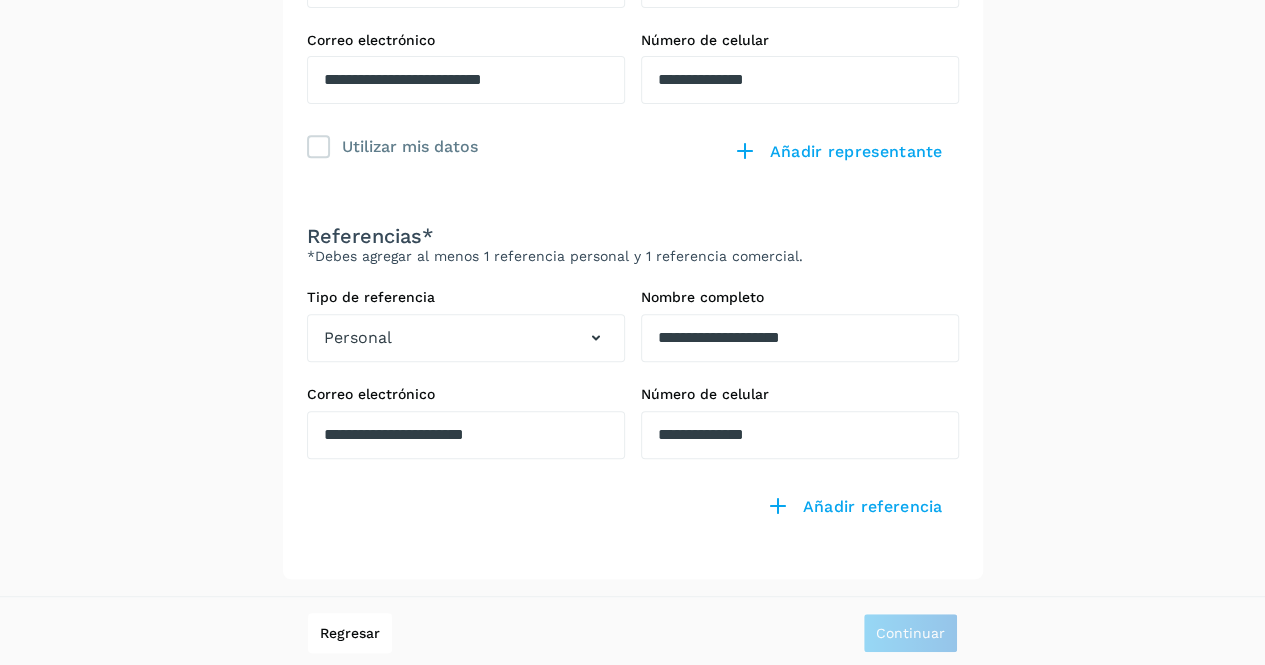 click on "**********" at bounding box center (800, 422) 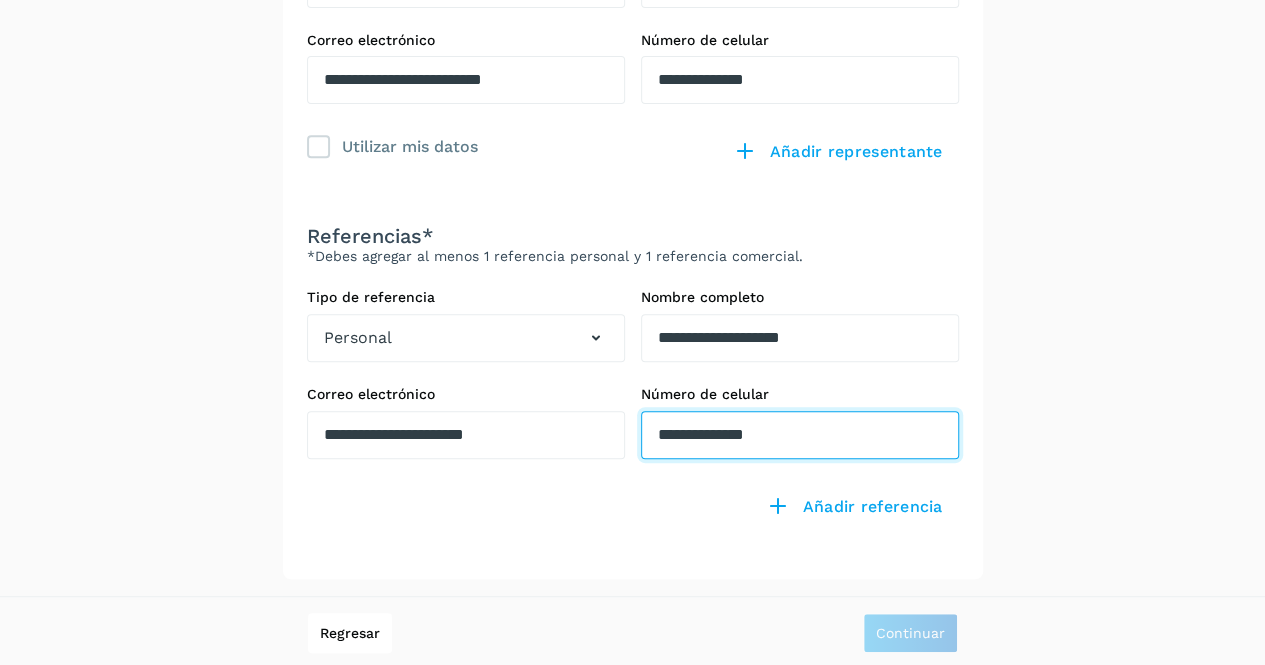 click on "**********" at bounding box center [800, 80] 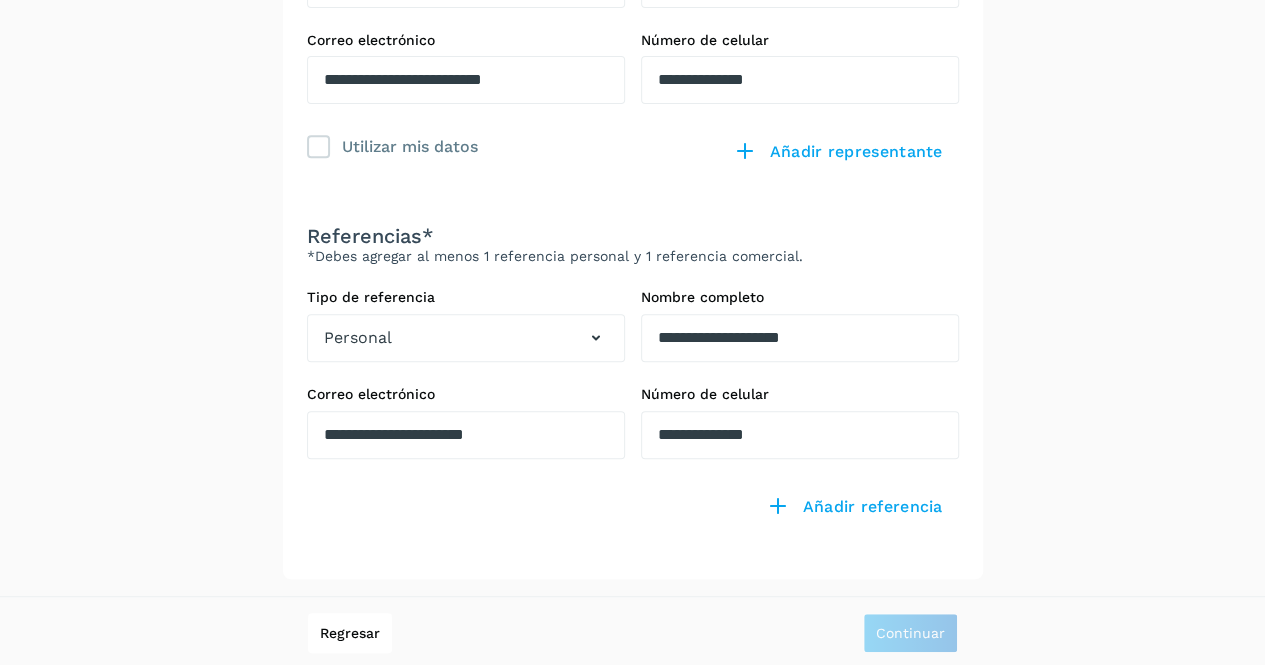 click on "**********" at bounding box center (633, 422) 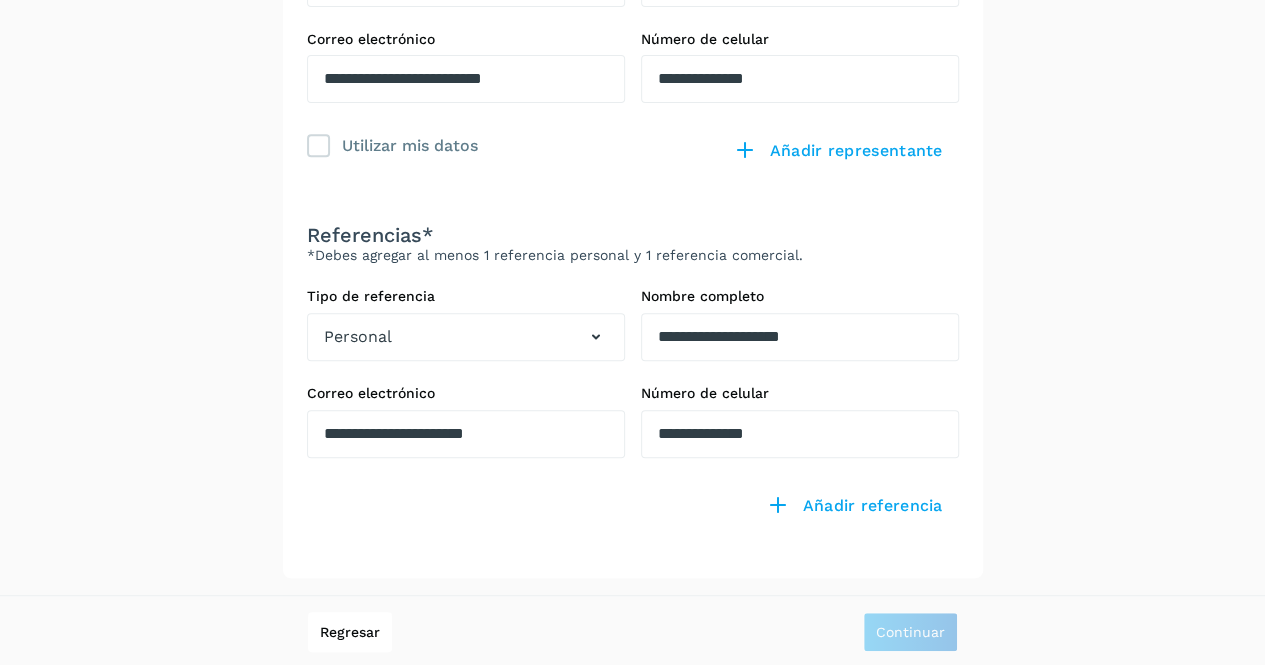 scroll, scrollTop: 0, scrollLeft: 0, axis: both 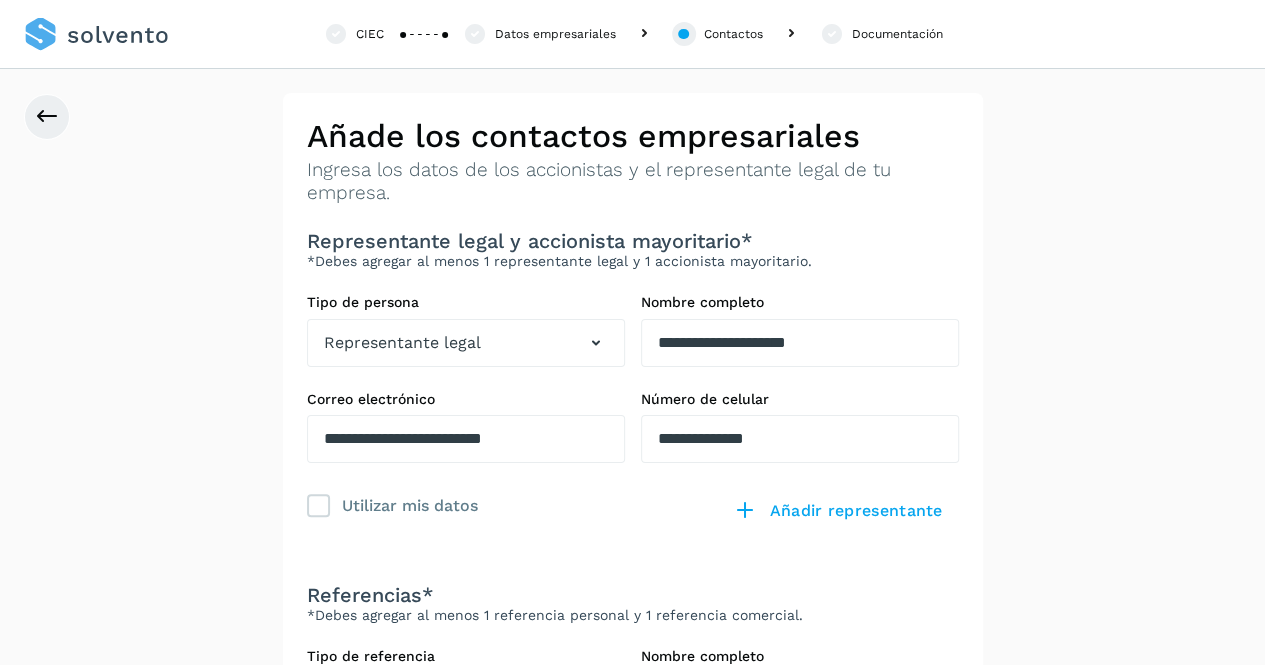click on "**********" at bounding box center (633, 427) 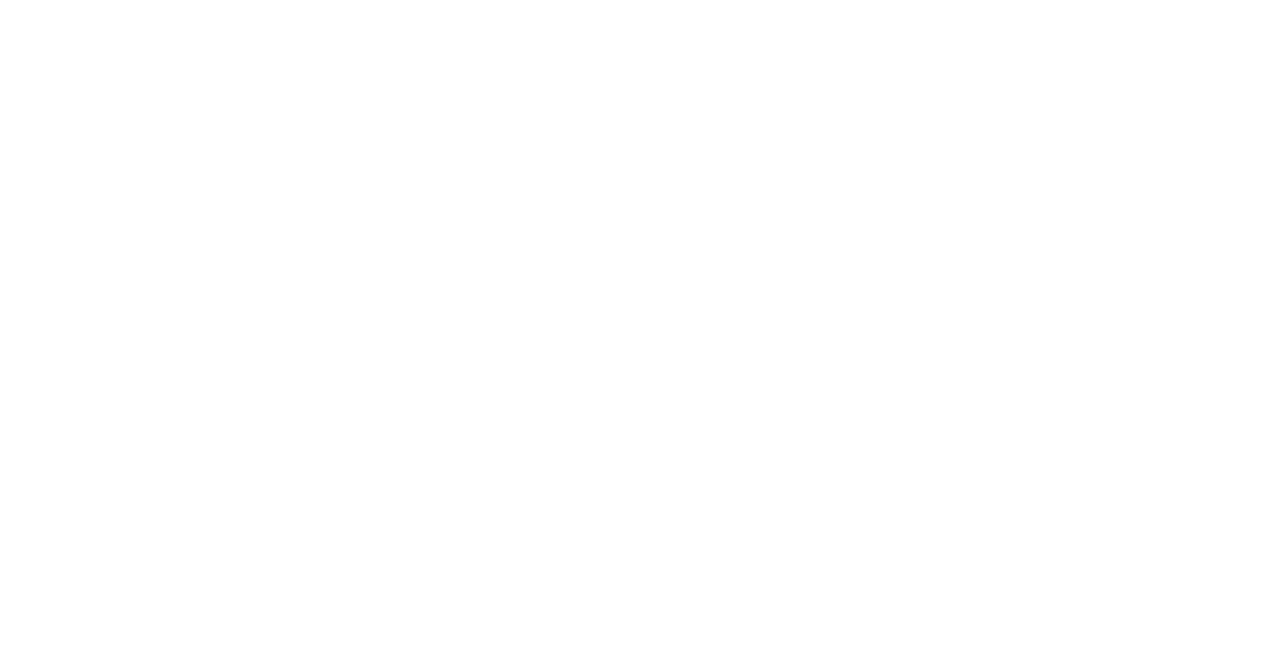 scroll, scrollTop: 0, scrollLeft: 0, axis: both 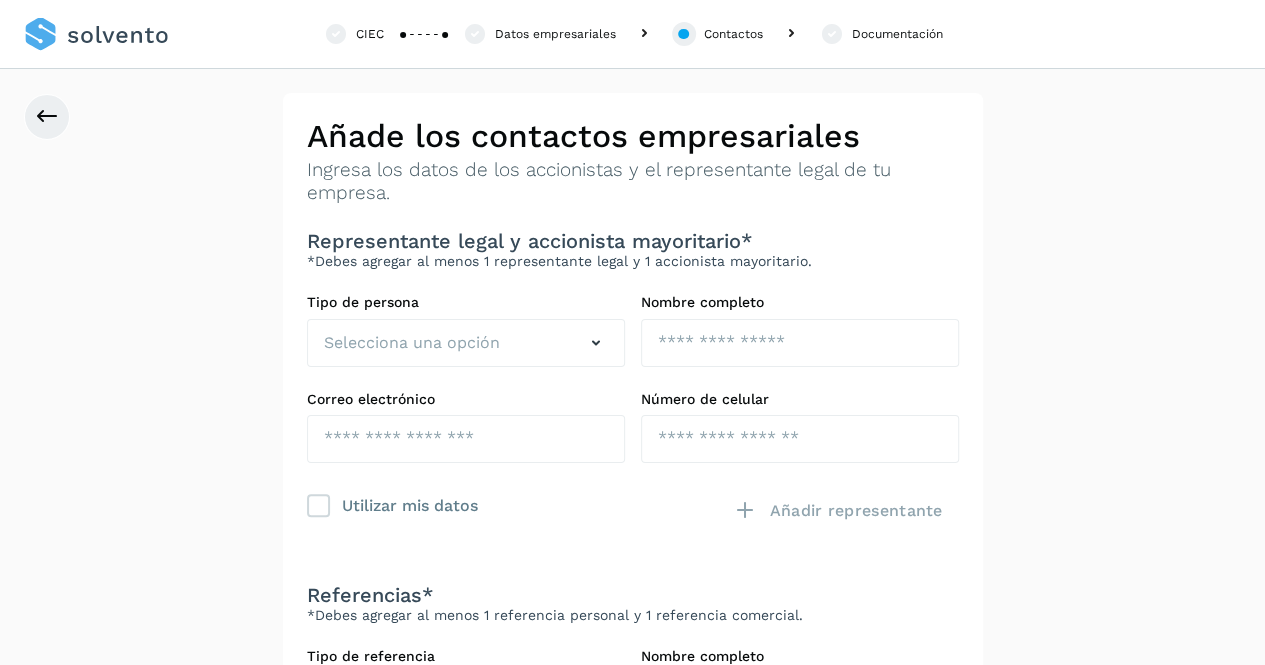 click on "Tipo de persona  Selecciona una opción" at bounding box center (466, 330) 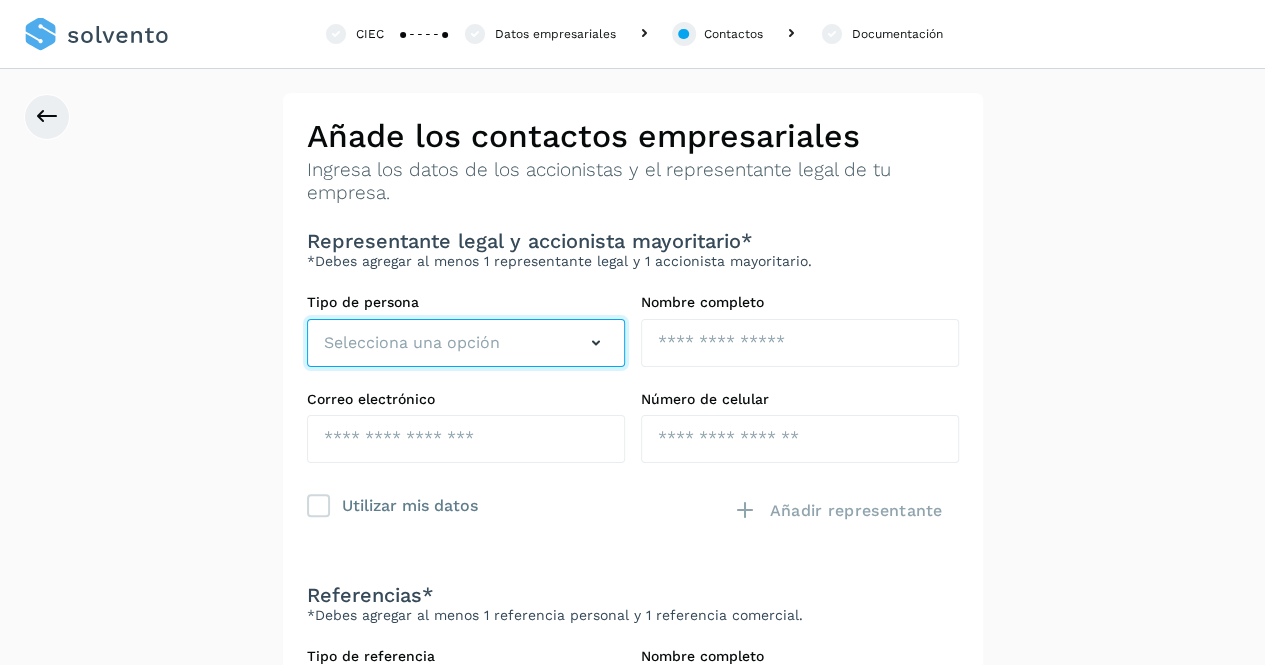 click on "Selecciona una opción" at bounding box center (412, 343) 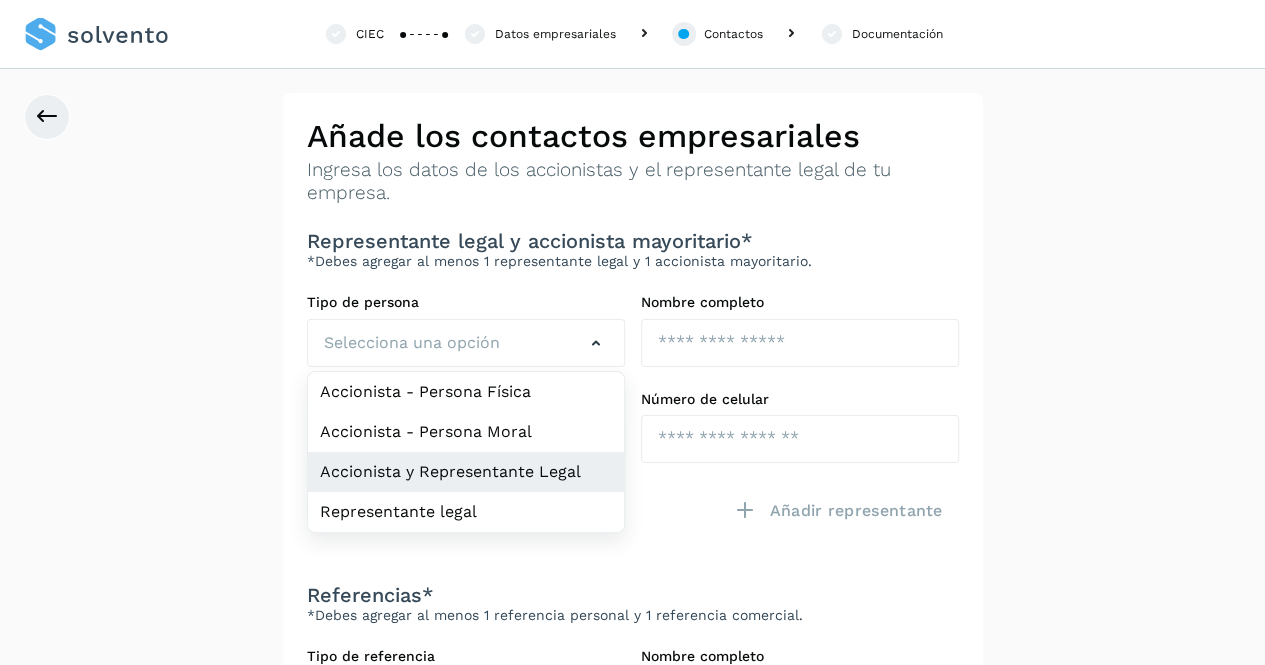 click on "Accionista y Representante Legal" 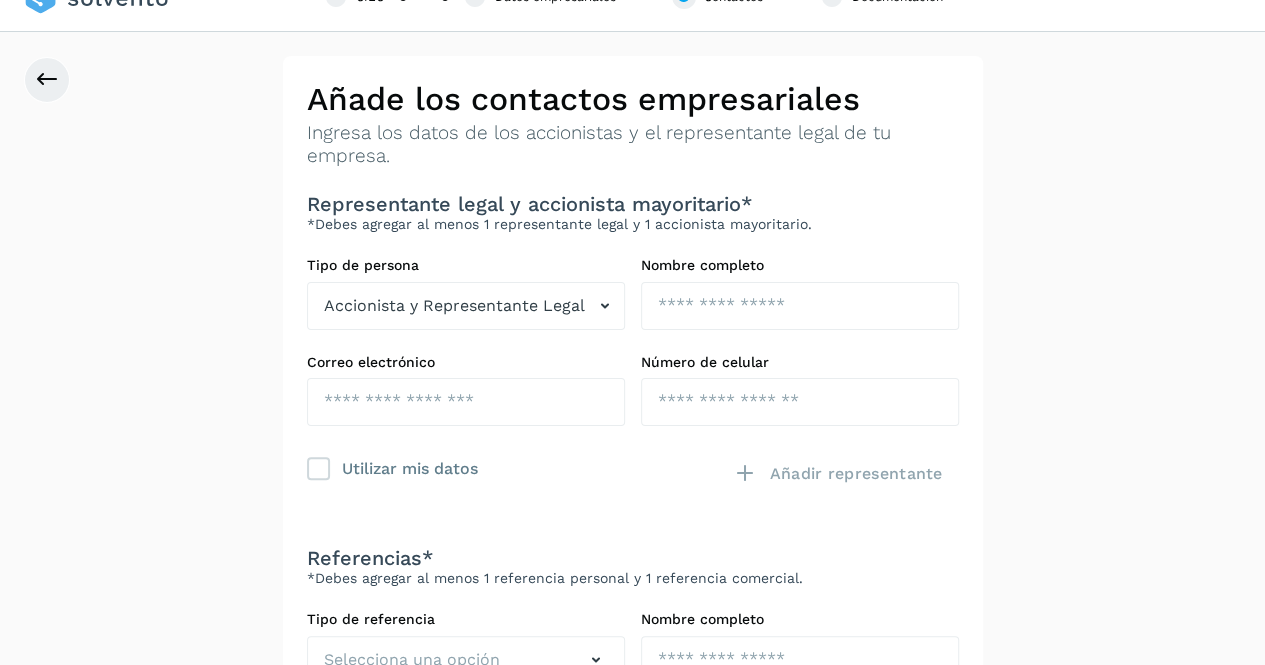 scroll, scrollTop: 40, scrollLeft: 0, axis: vertical 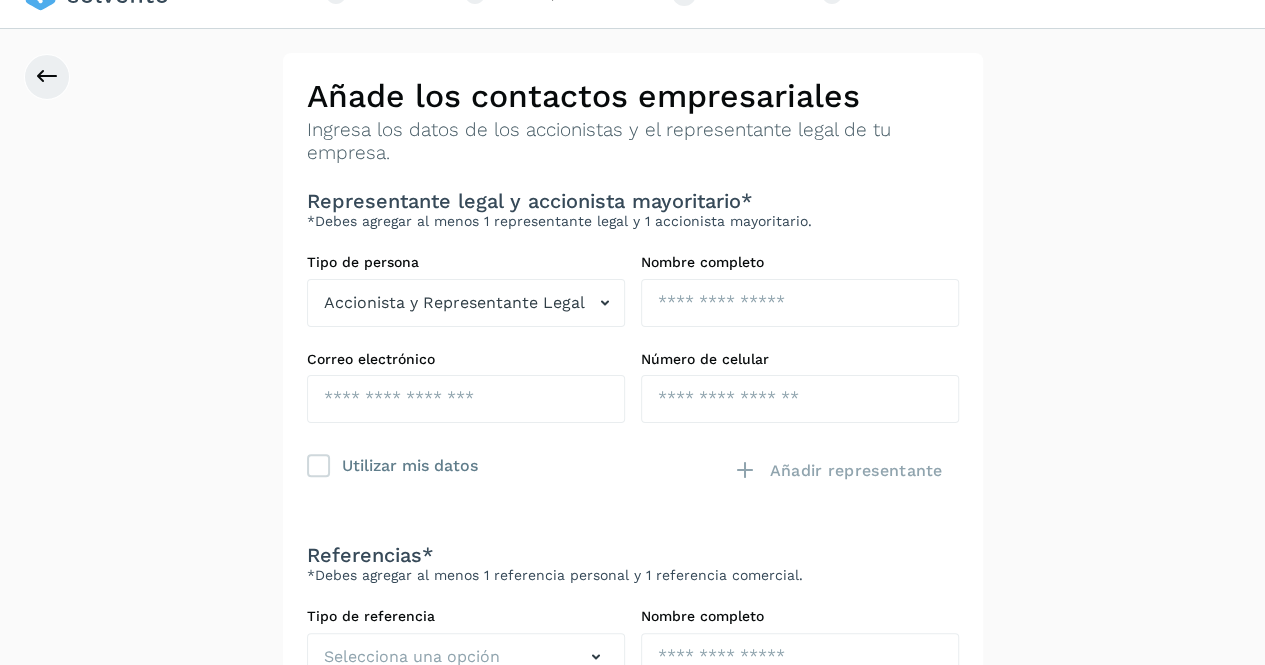 click on "Correo electrónico" at bounding box center (466, 359) 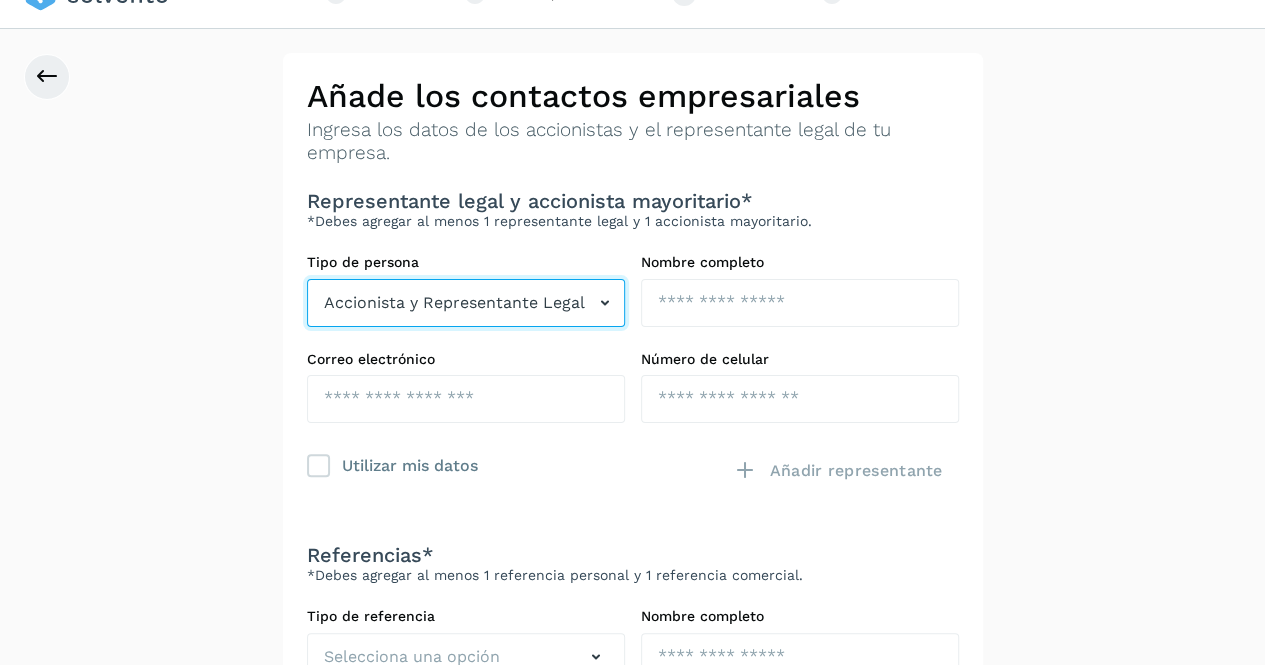 click on "Accionista y Representante Legal" at bounding box center [466, 303] 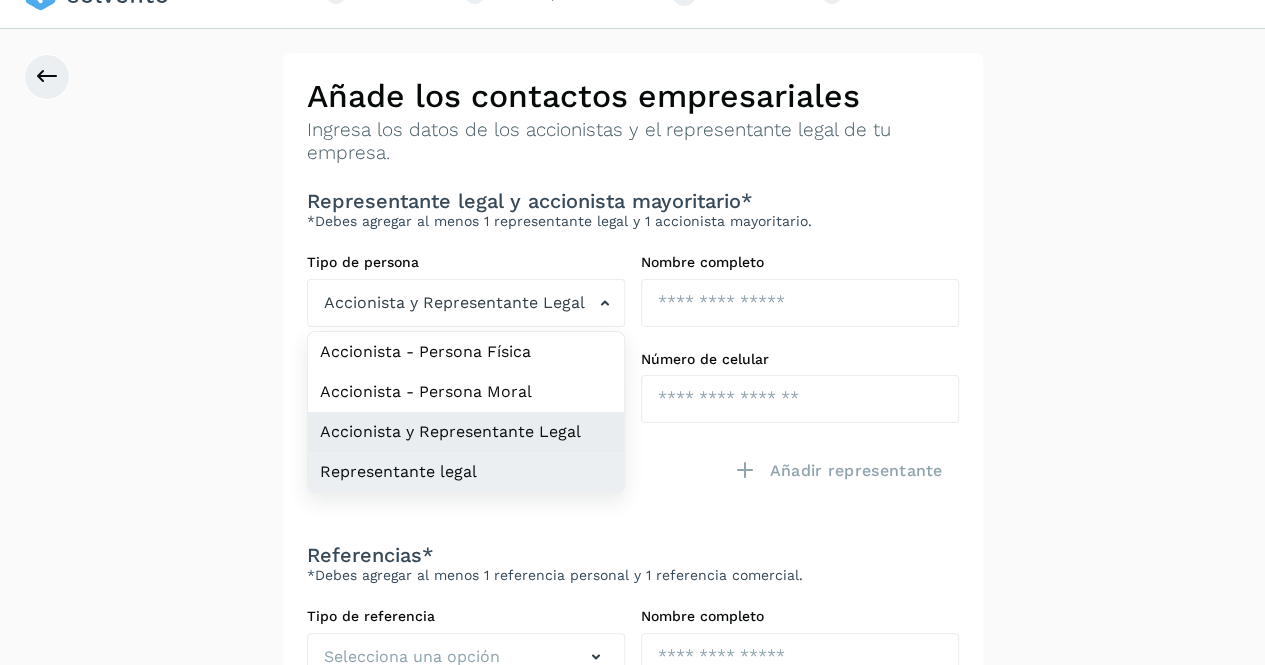 click on "Representante legal" 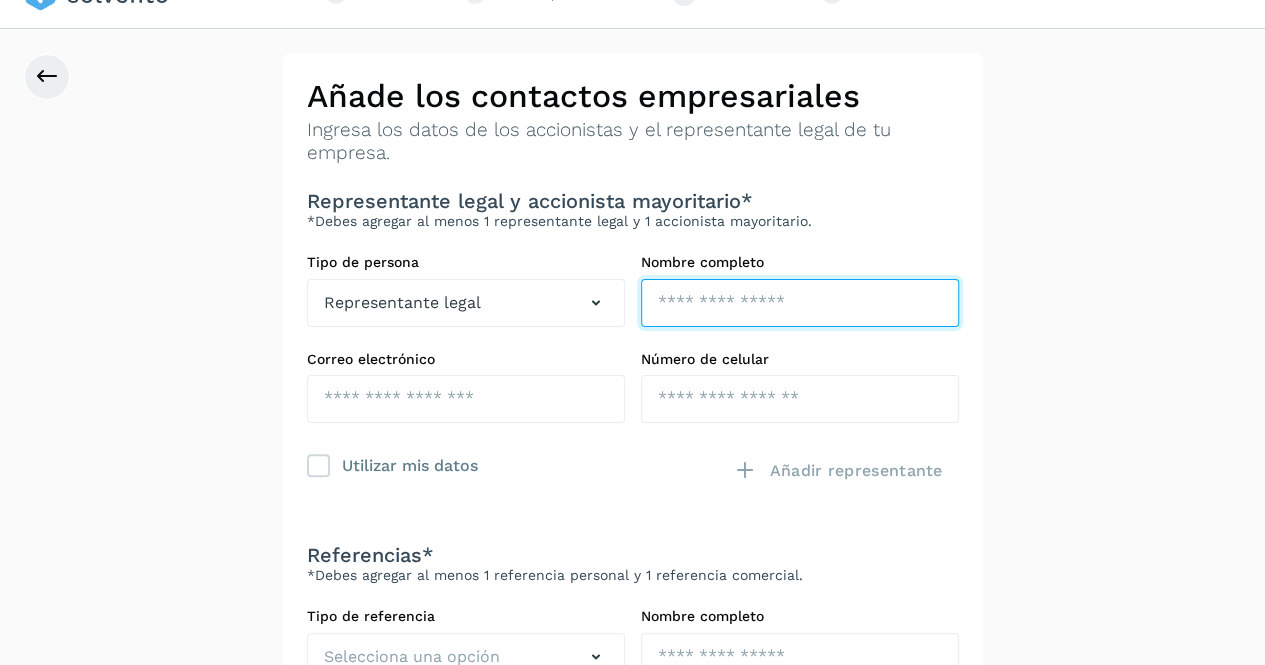 click at bounding box center (800, 303) 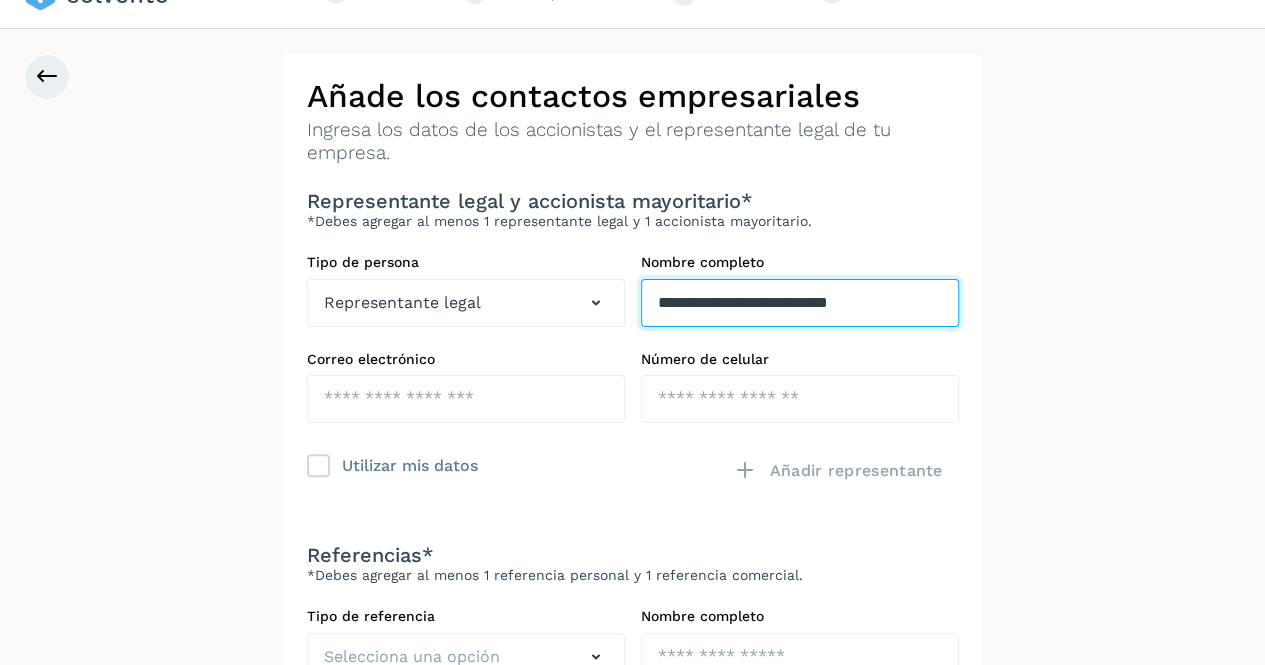 type on "**********" 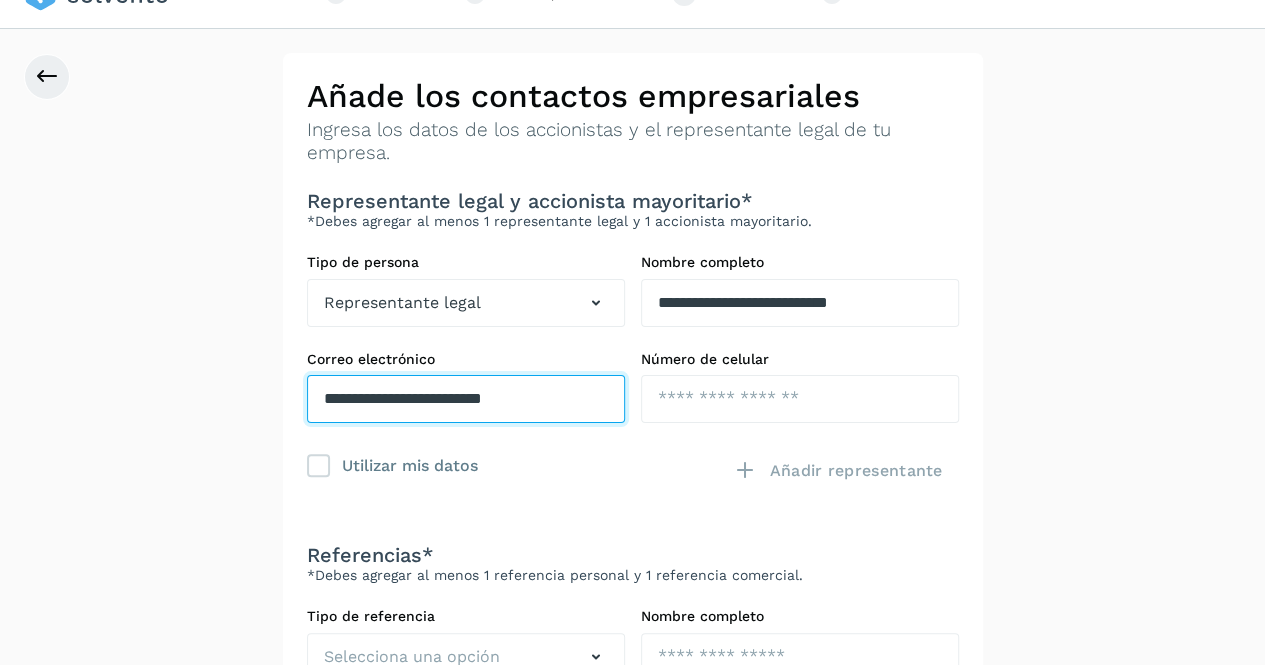 type on "**********" 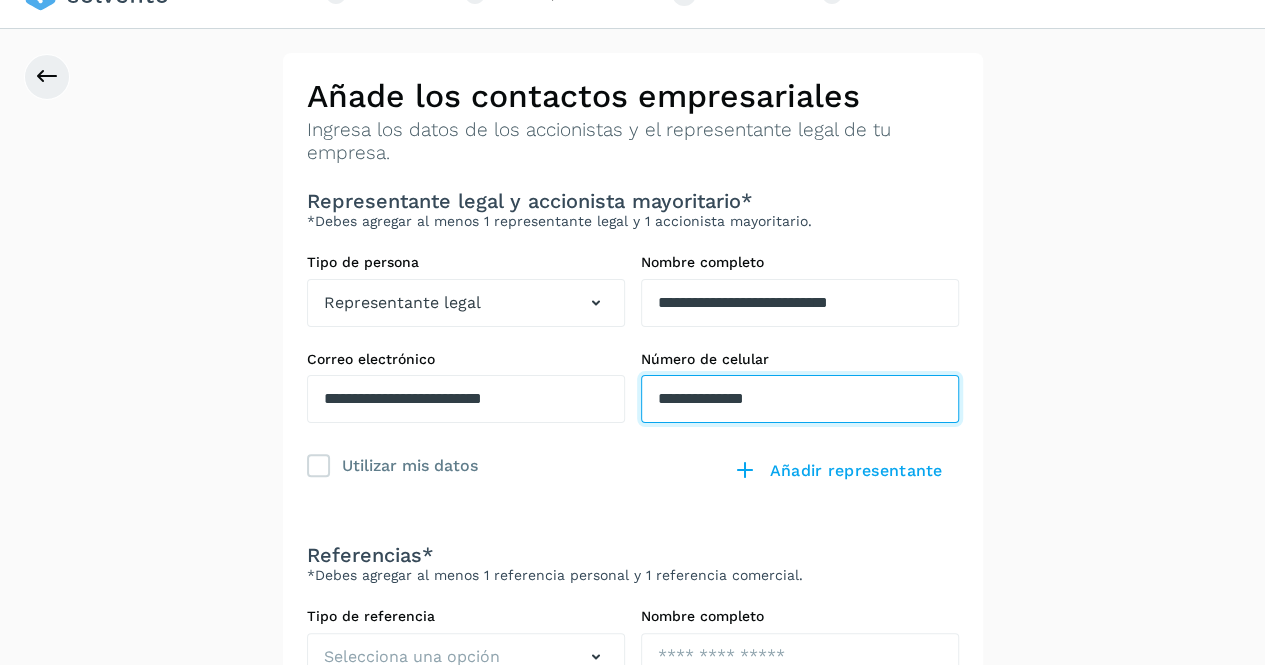 scroll, scrollTop: 360, scrollLeft: 0, axis: vertical 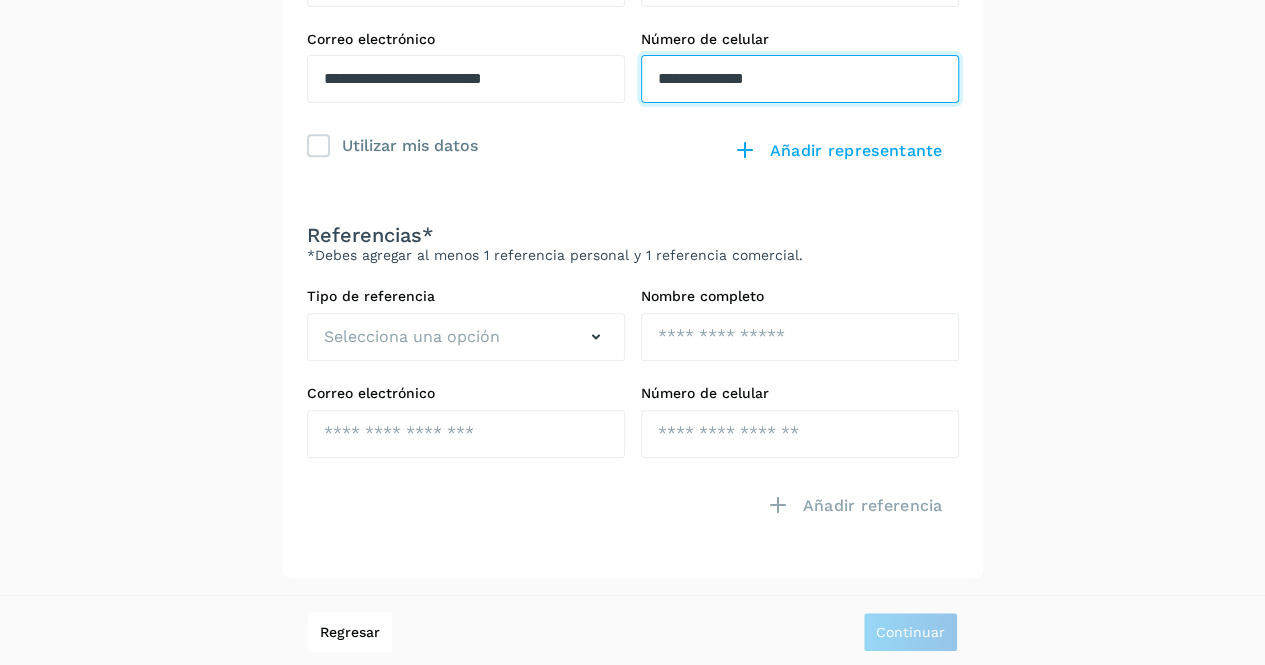 type on "**********" 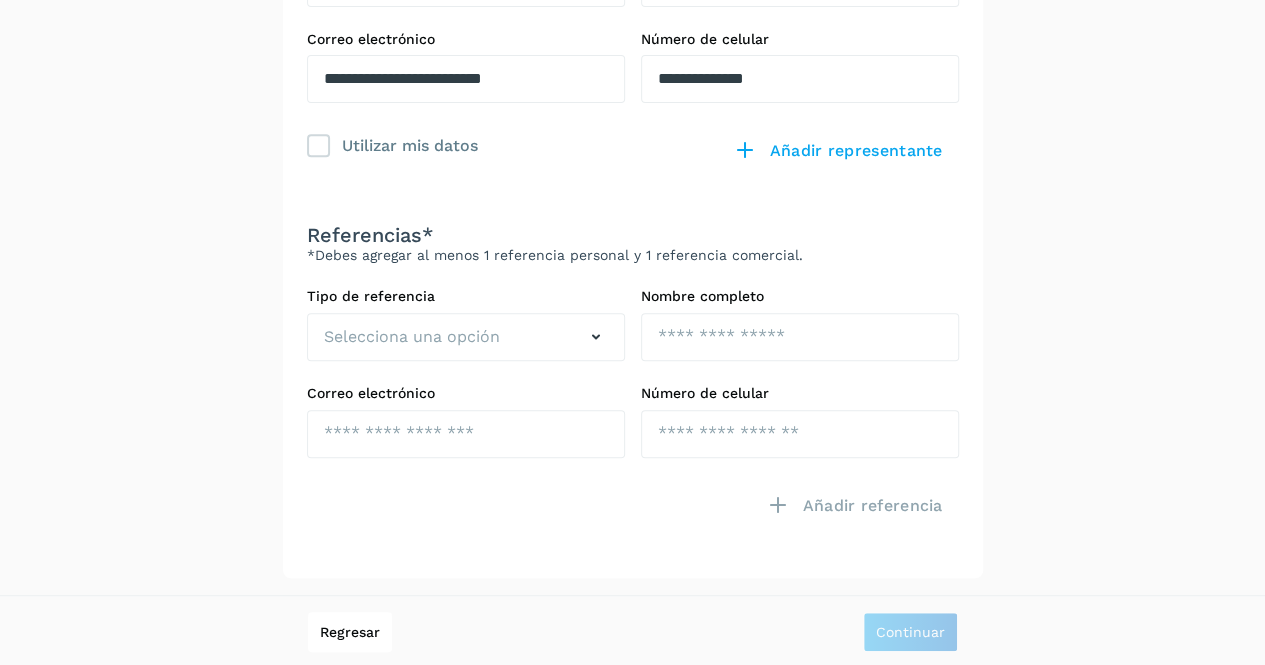 click on "**********" at bounding box center (632, 155) 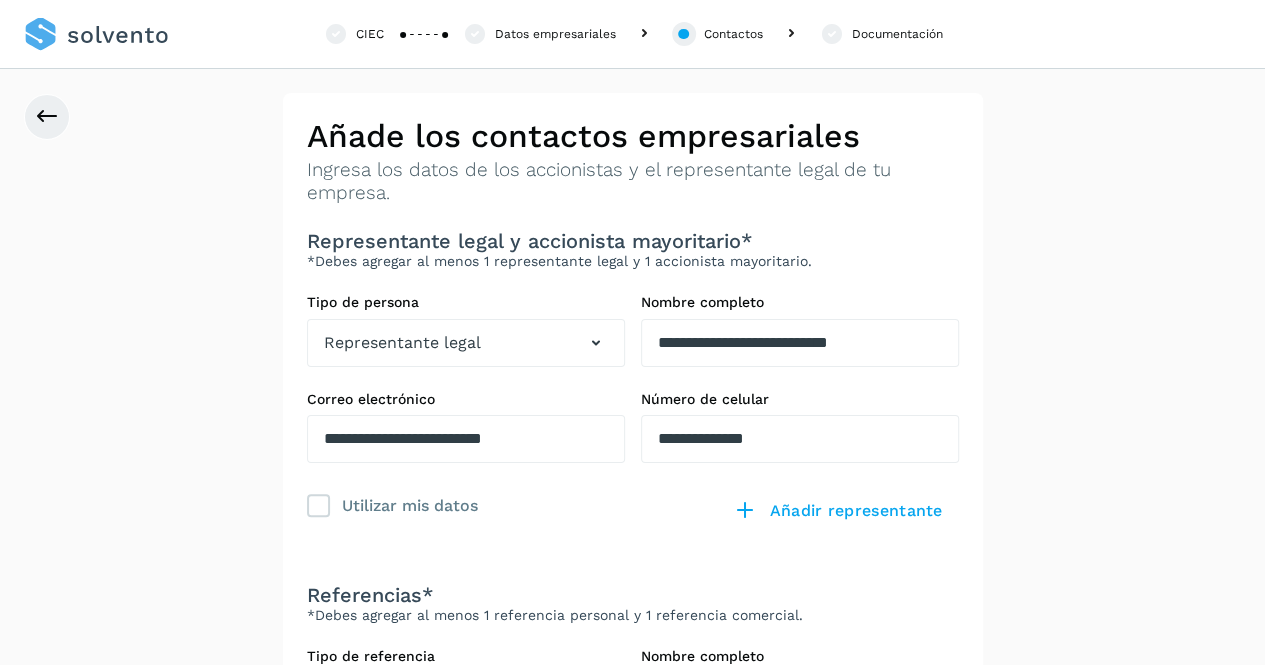 scroll, scrollTop: 360, scrollLeft: 0, axis: vertical 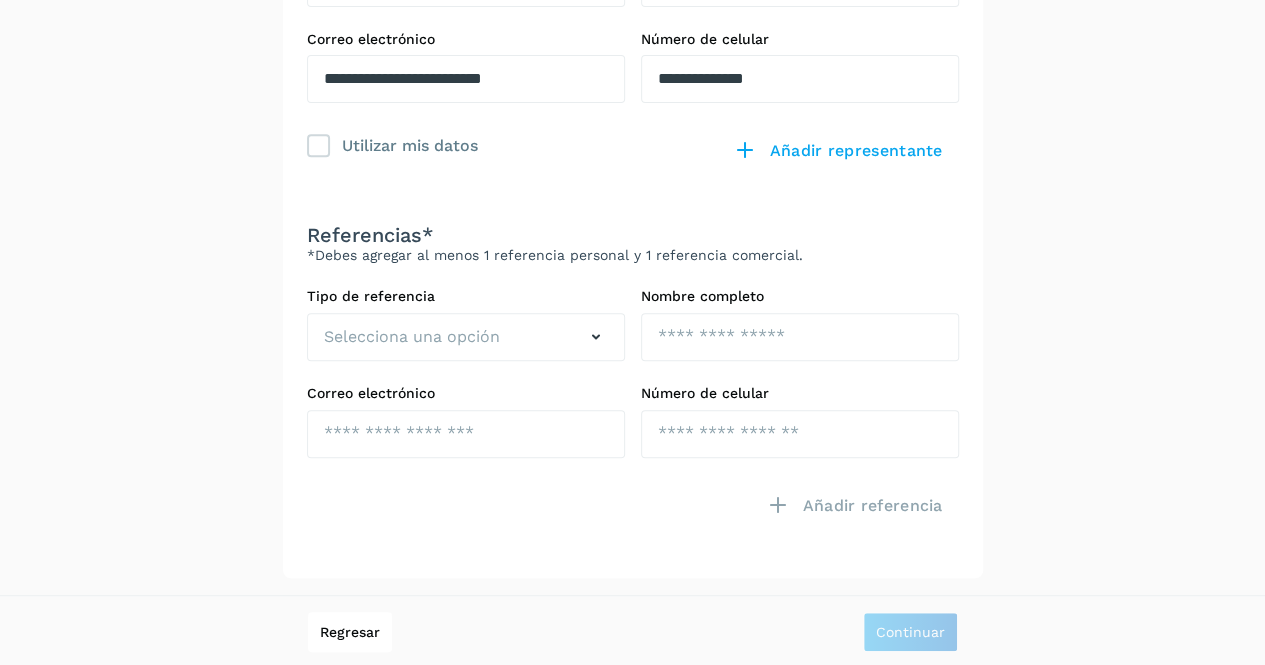 click on "Tipo de referencia  Selecciona una opción Nombre completo  Correo electrónico  Número de celular  Añadir referencia" at bounding box center [633, 421] 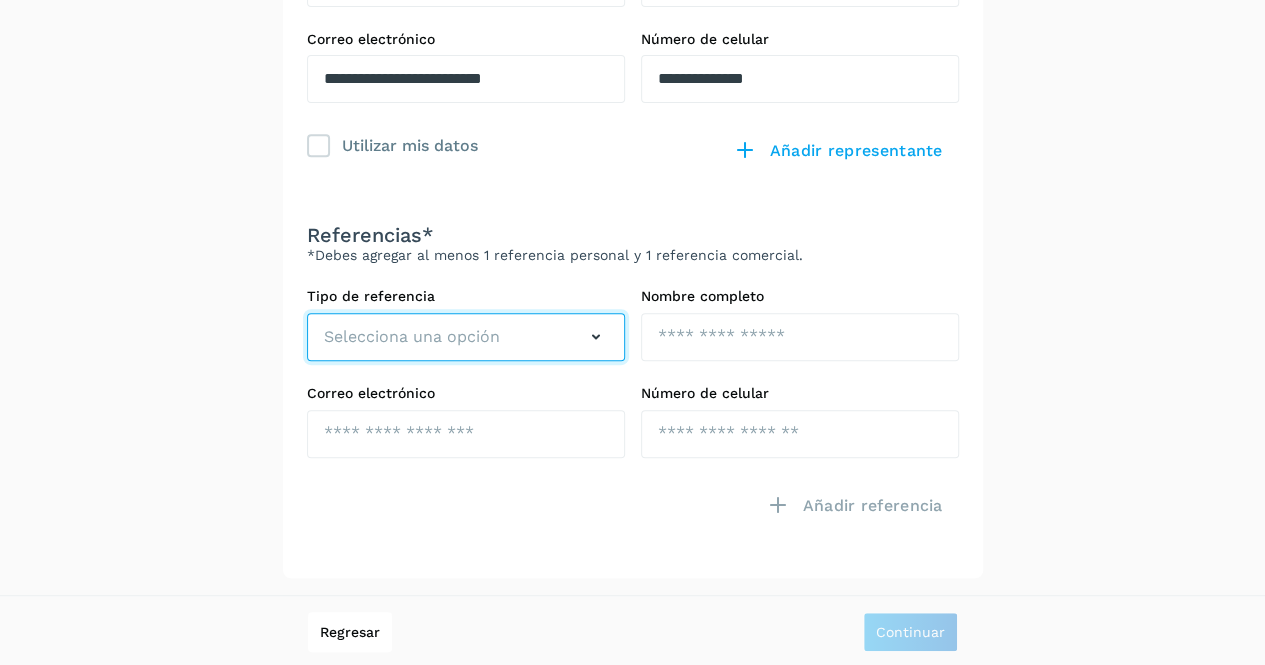 click on "Selecciona una opción" at bounding box center (466, 337) 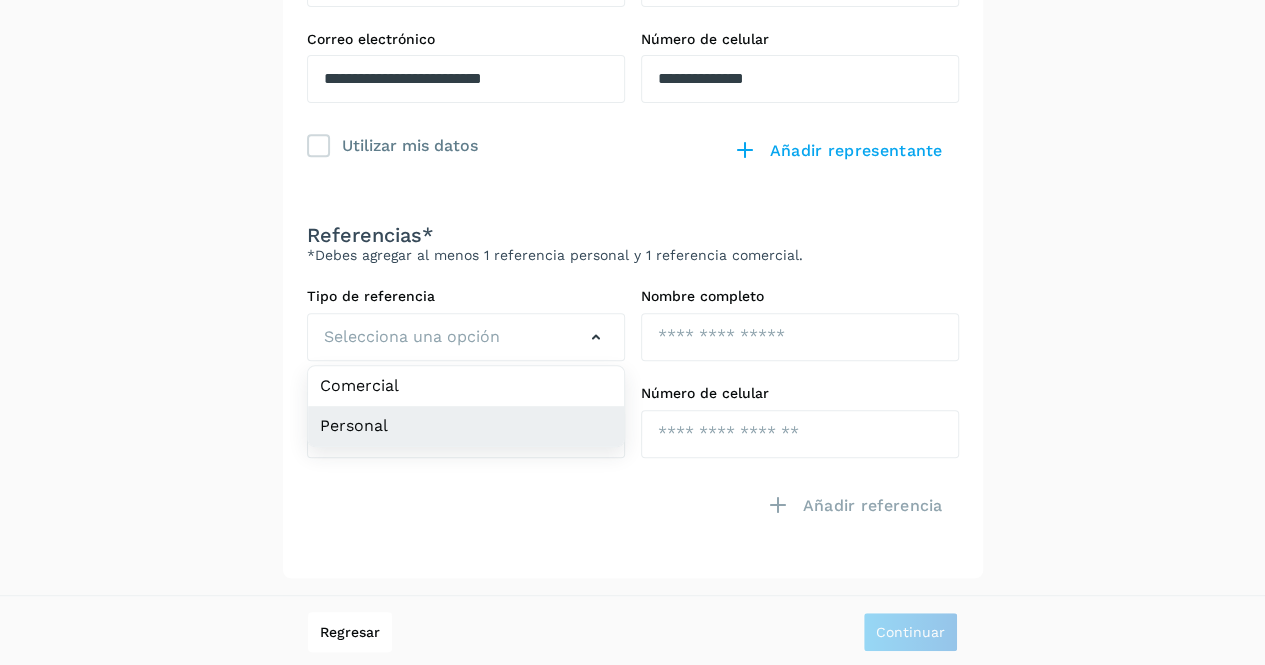 click on "Personal" 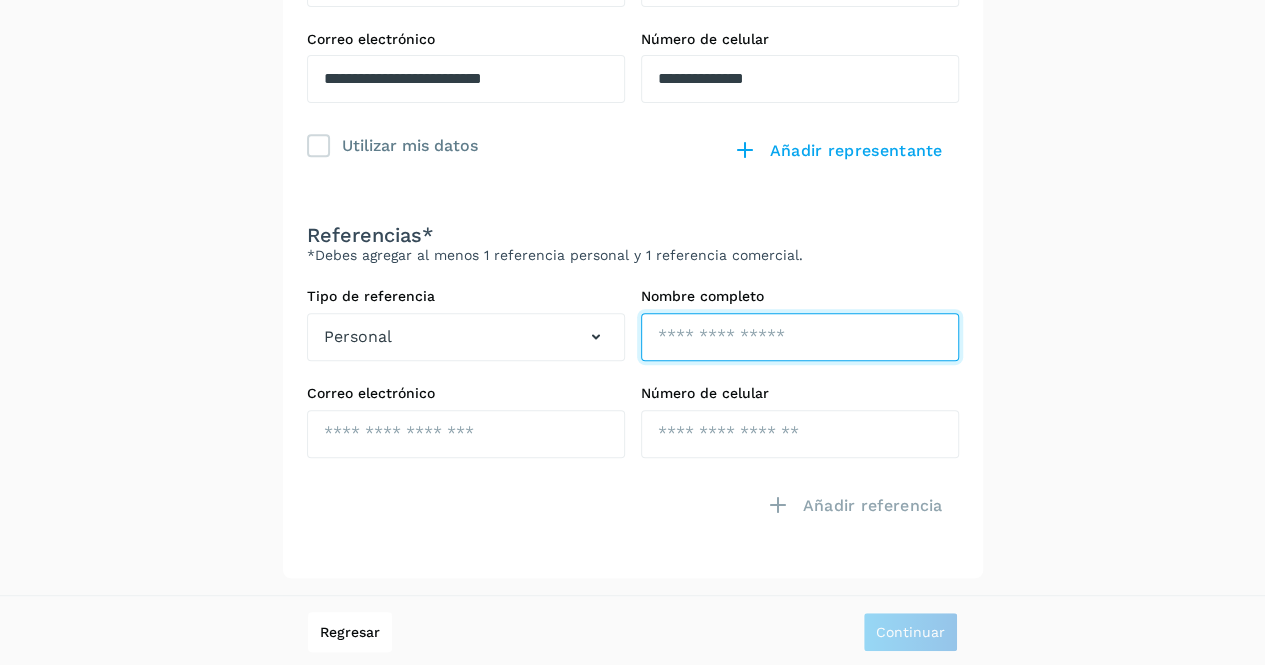 click at bounding box center (800, -17) 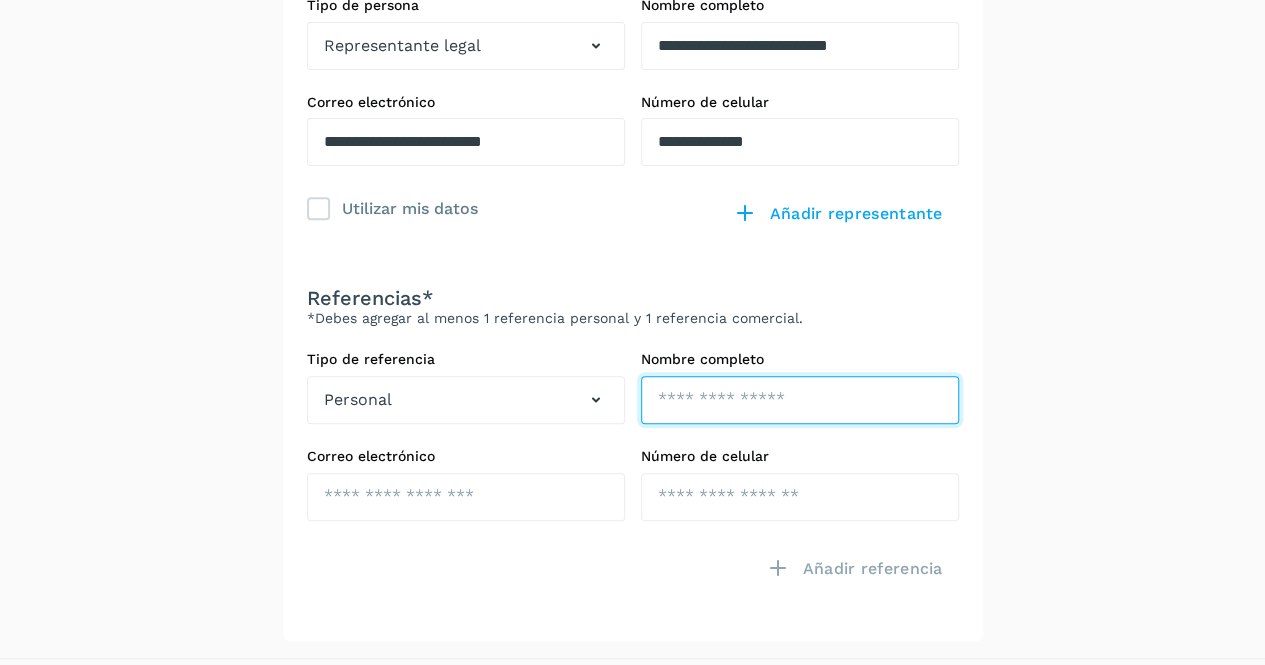 scroll, scrollTop: 318, scrollLeft: 0, axis: vertical 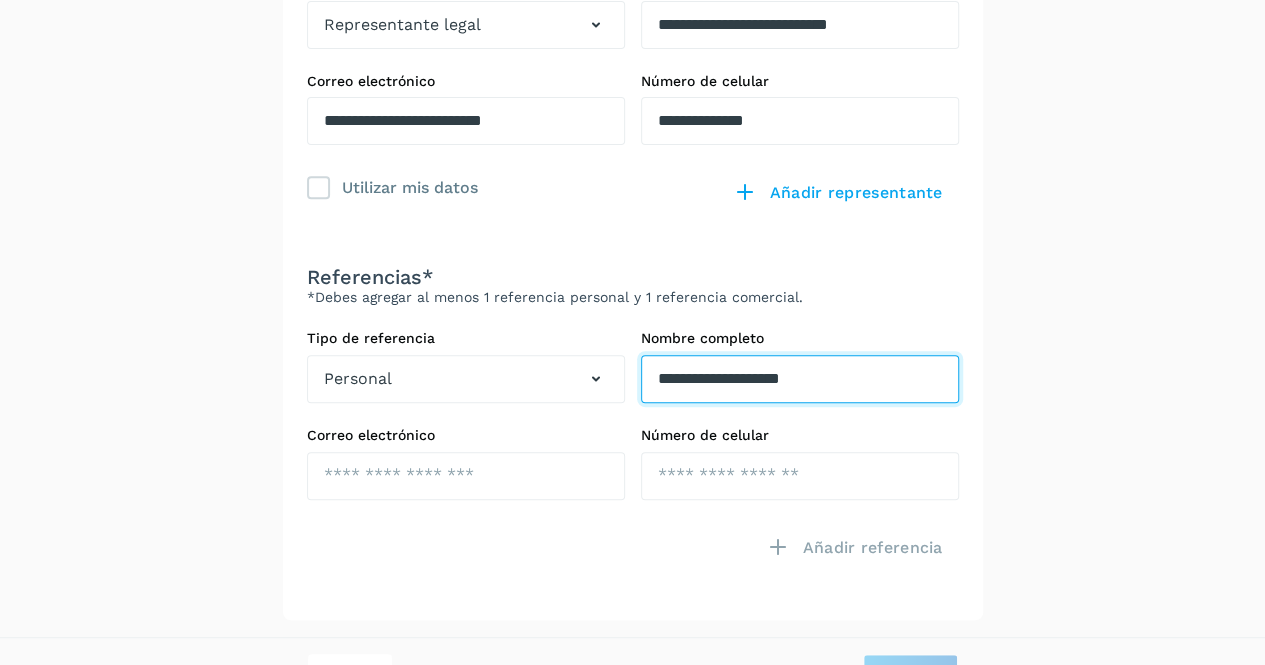 type on "**********" 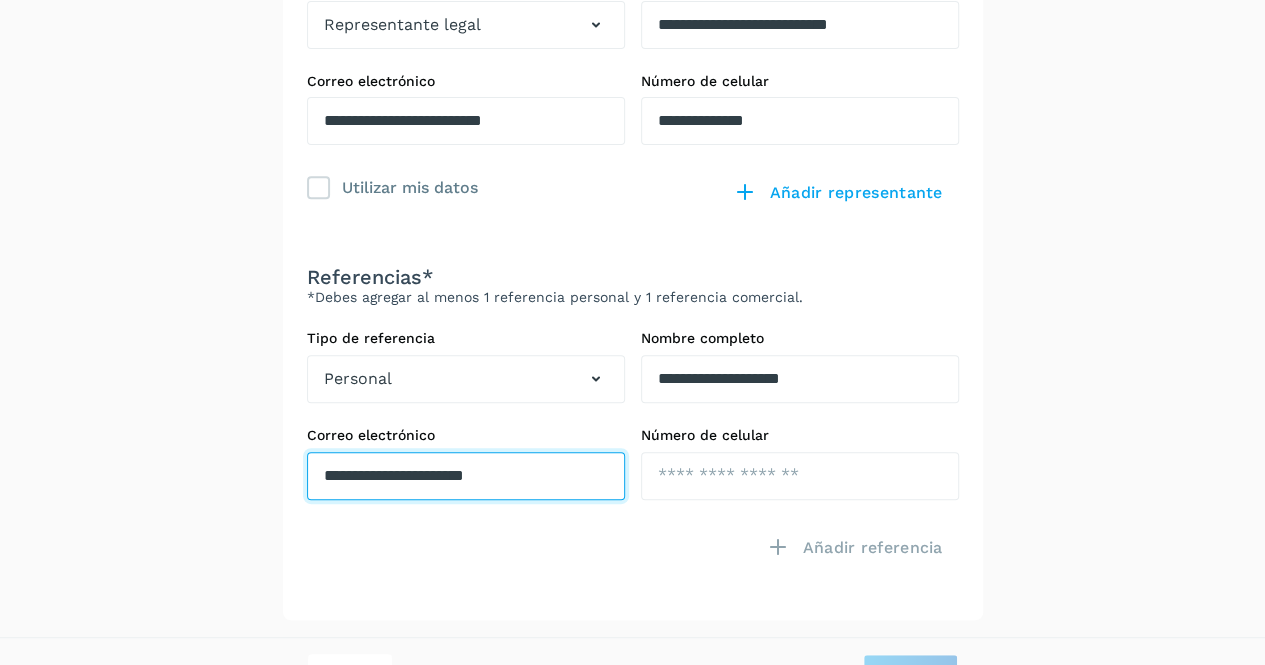 type on "**********" 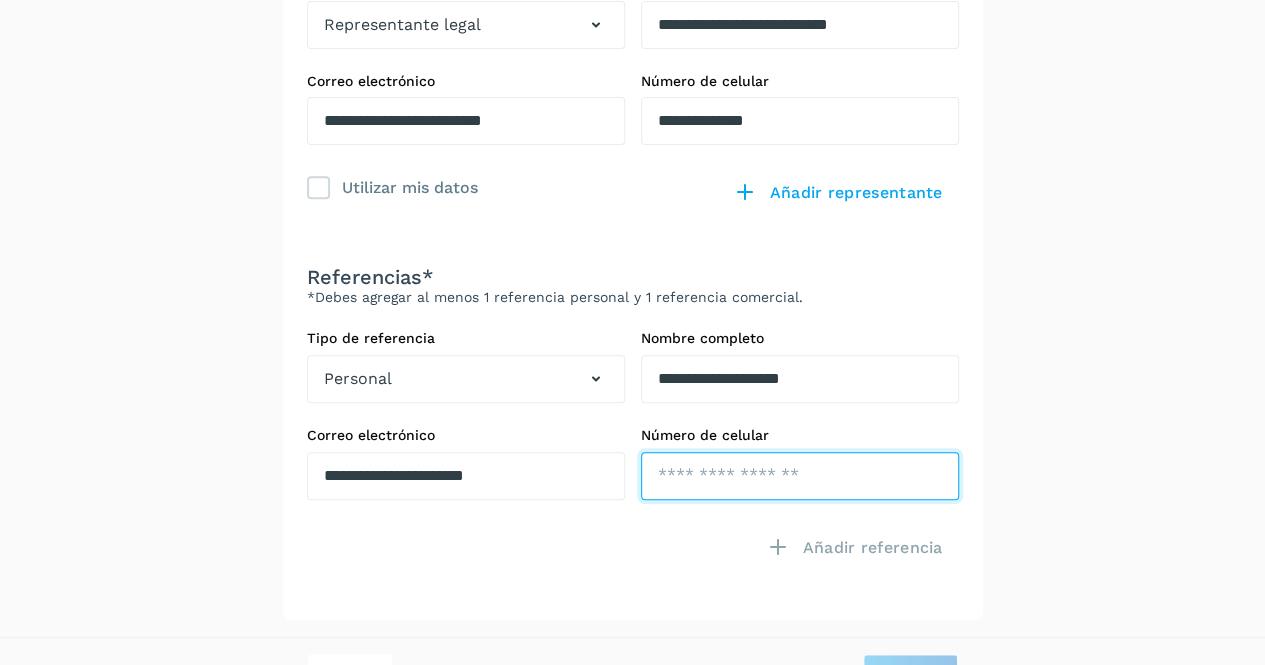 paste on "**********" 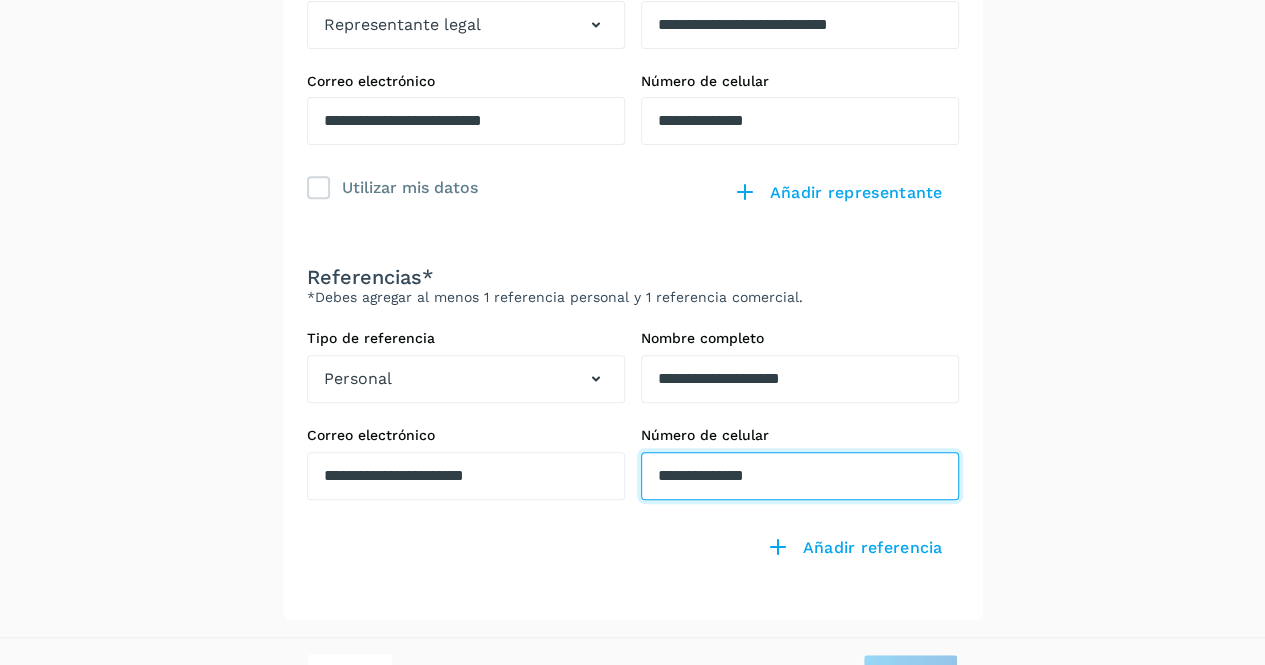 scroll, scrollTop: 360, scrollLeft: 0, axis: vertical 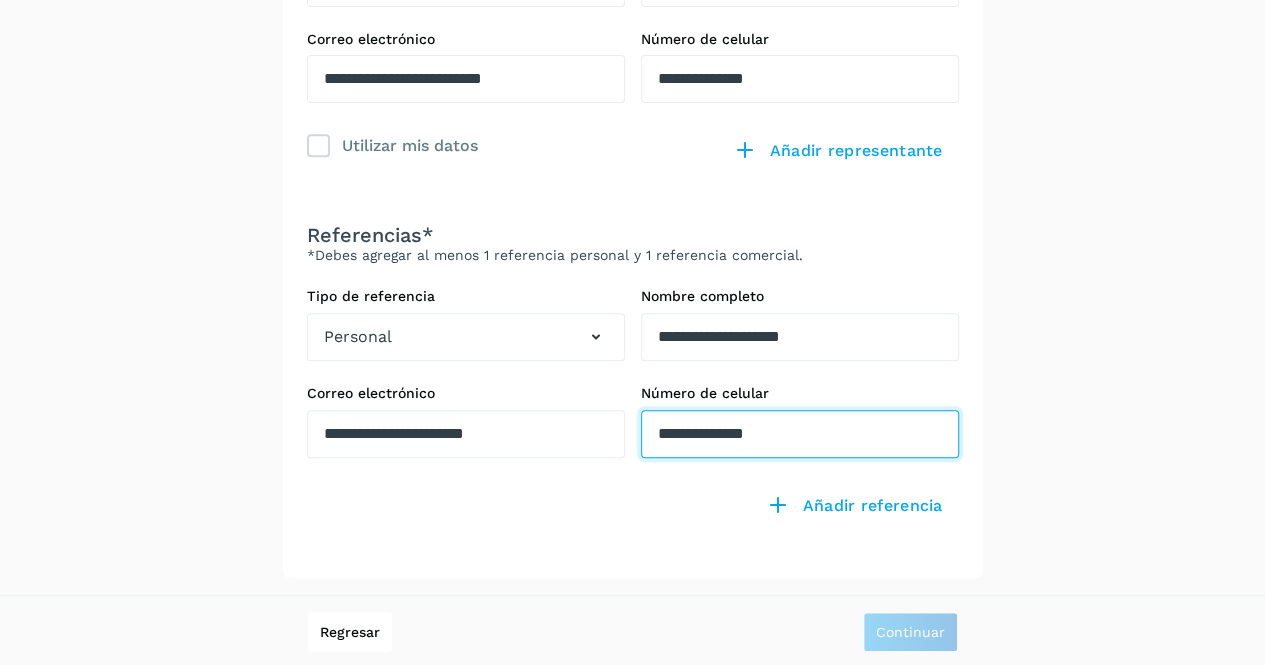 type on "**********" 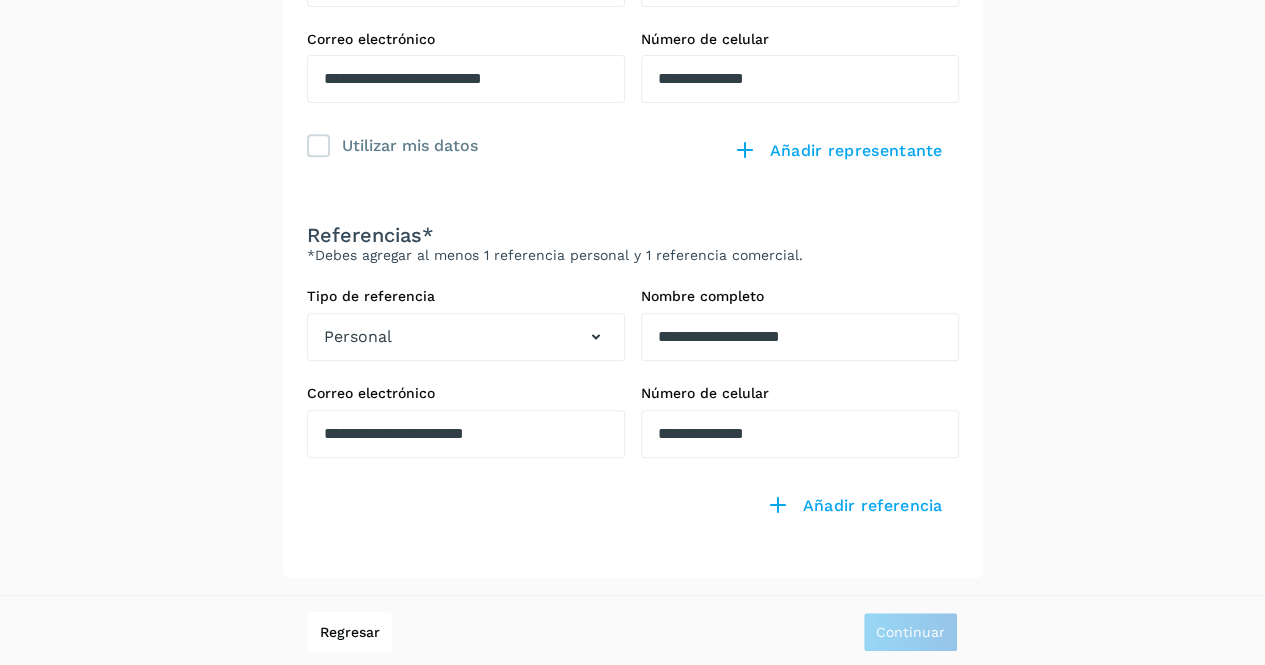 click on "**********" 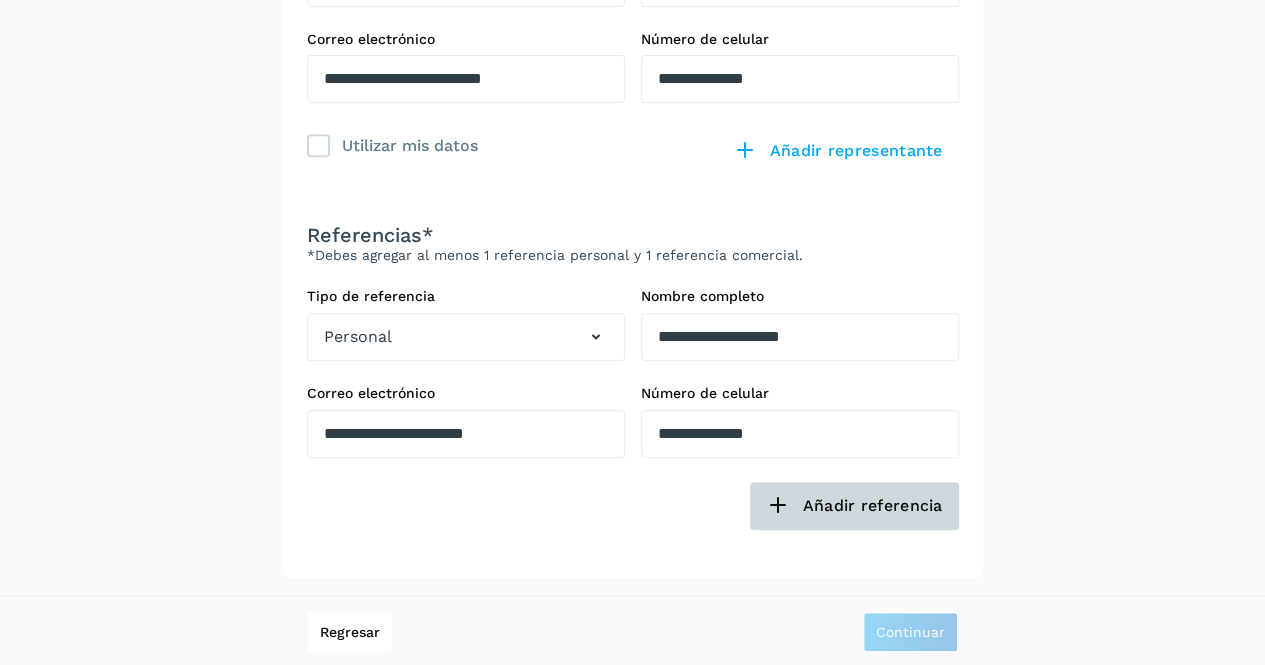 click on "Añadir referencia" 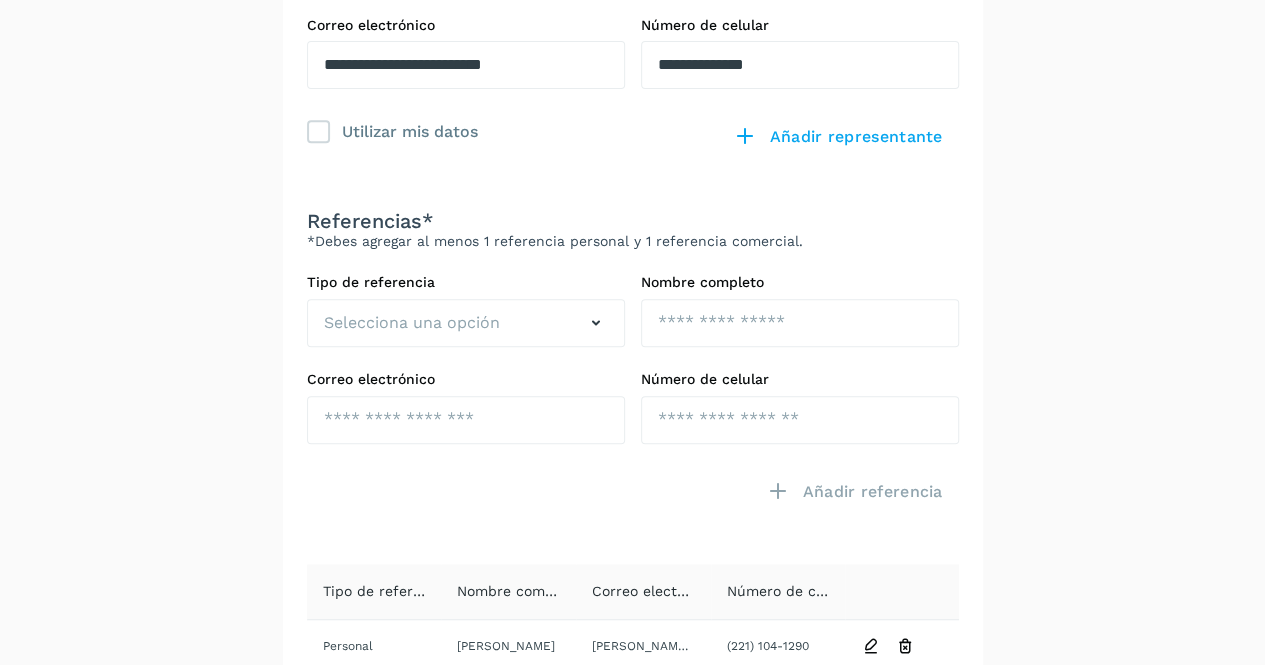 scroll, scrollTop: 370, scrollLeft: 0, axis: vertical 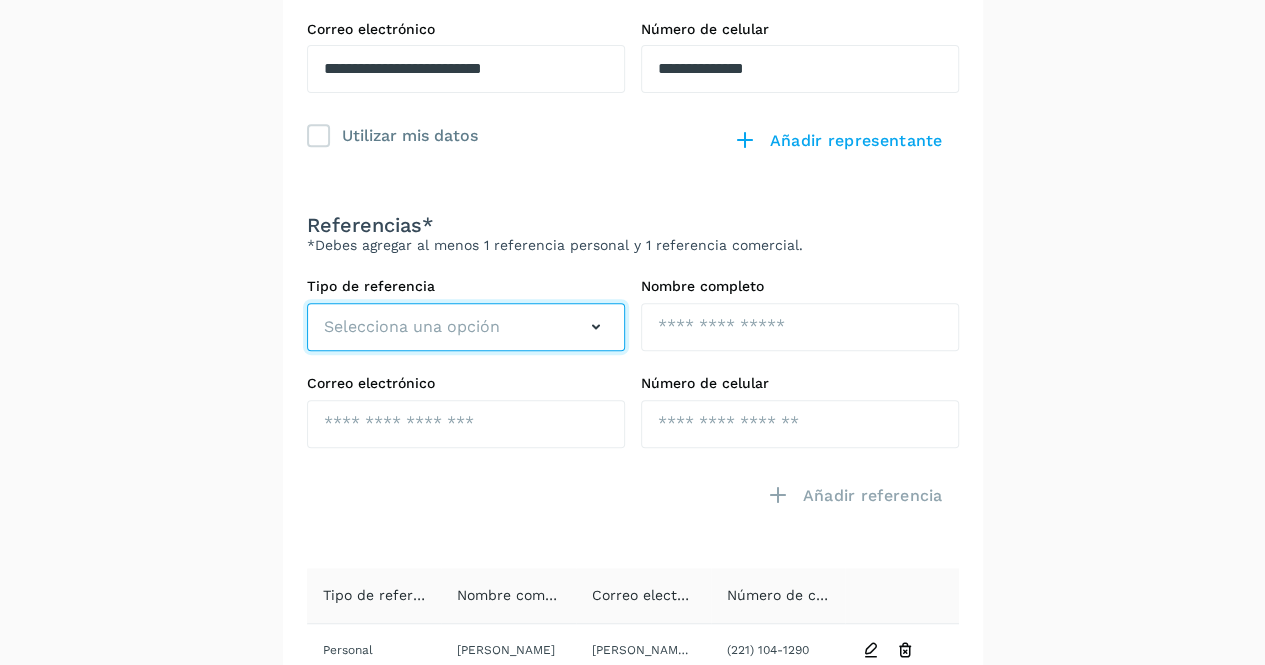 click on "Selecciona una opción" at bounding box center [466, 327] 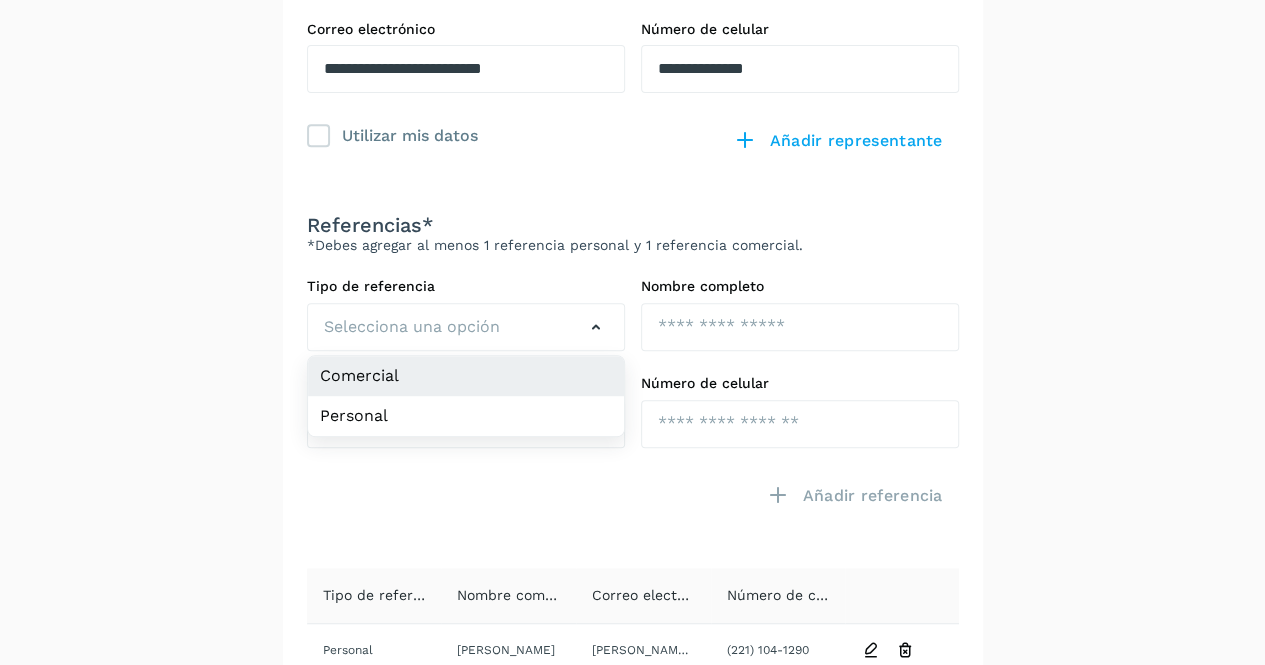 click on "Comercial" 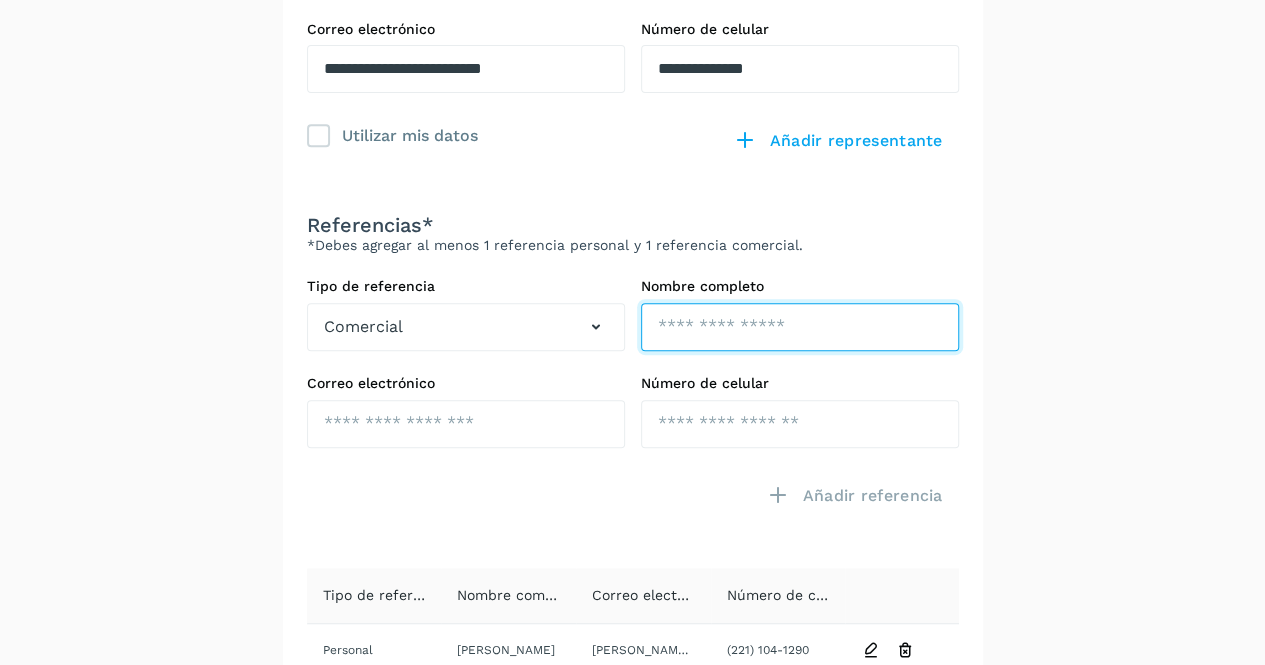click at bounding box center [800, -27] 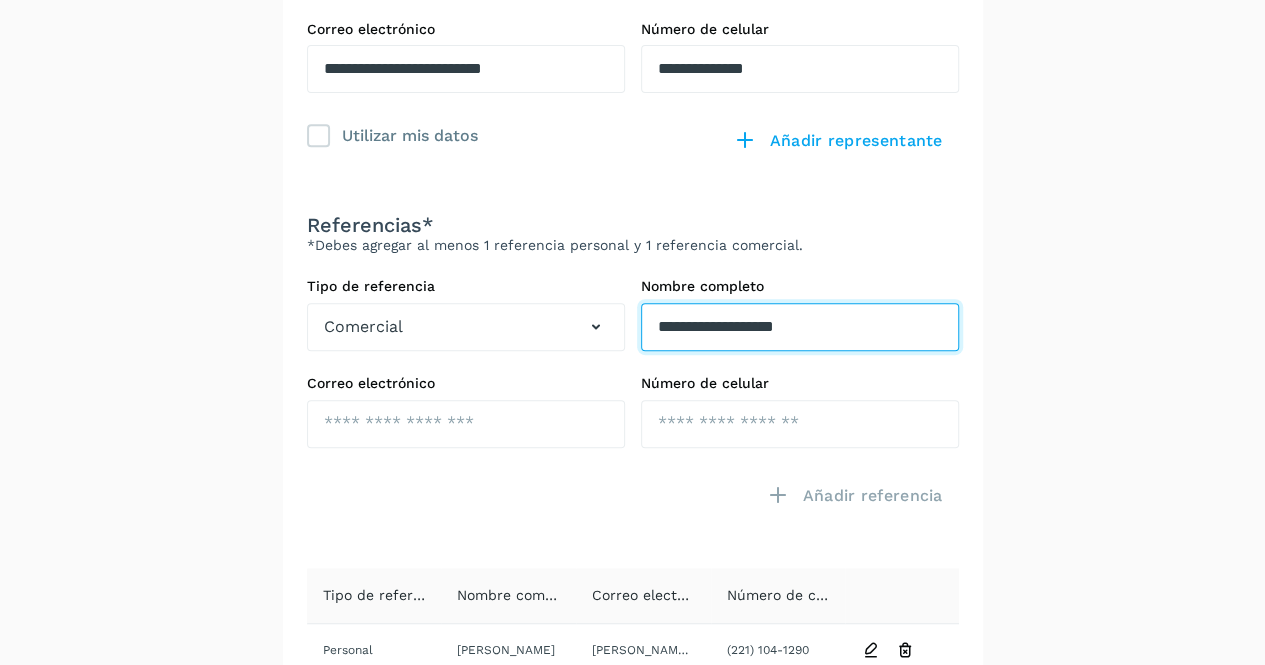 type on "**********" 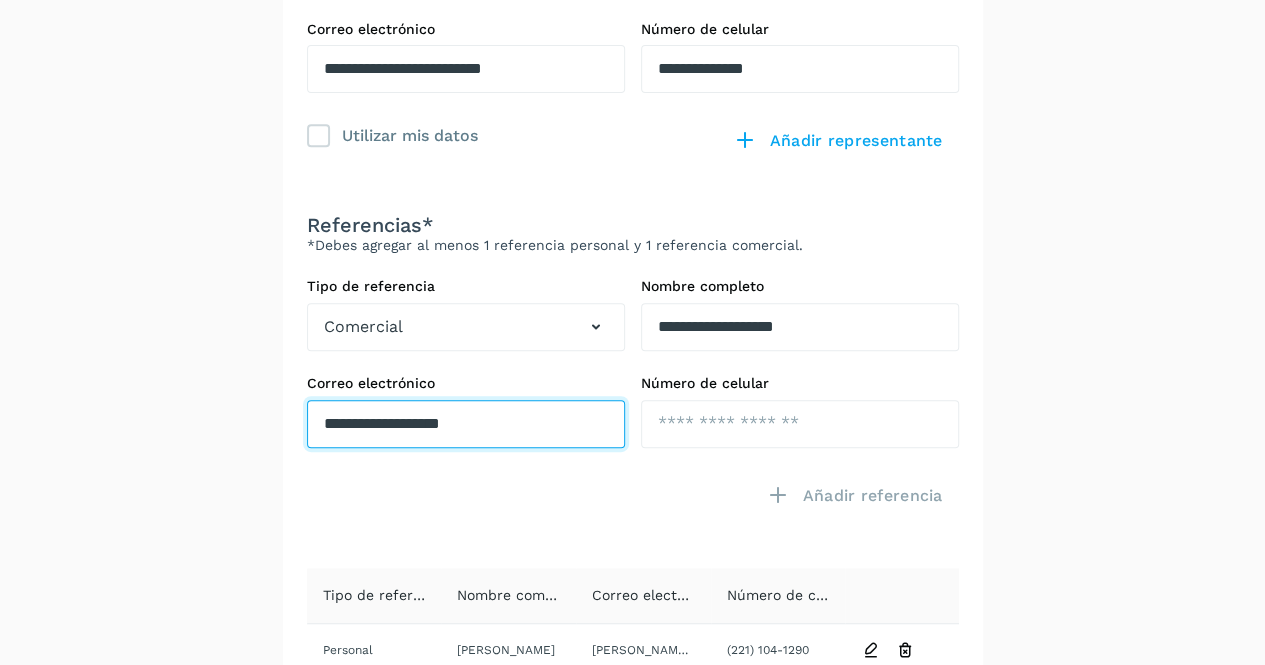 type on "**********" 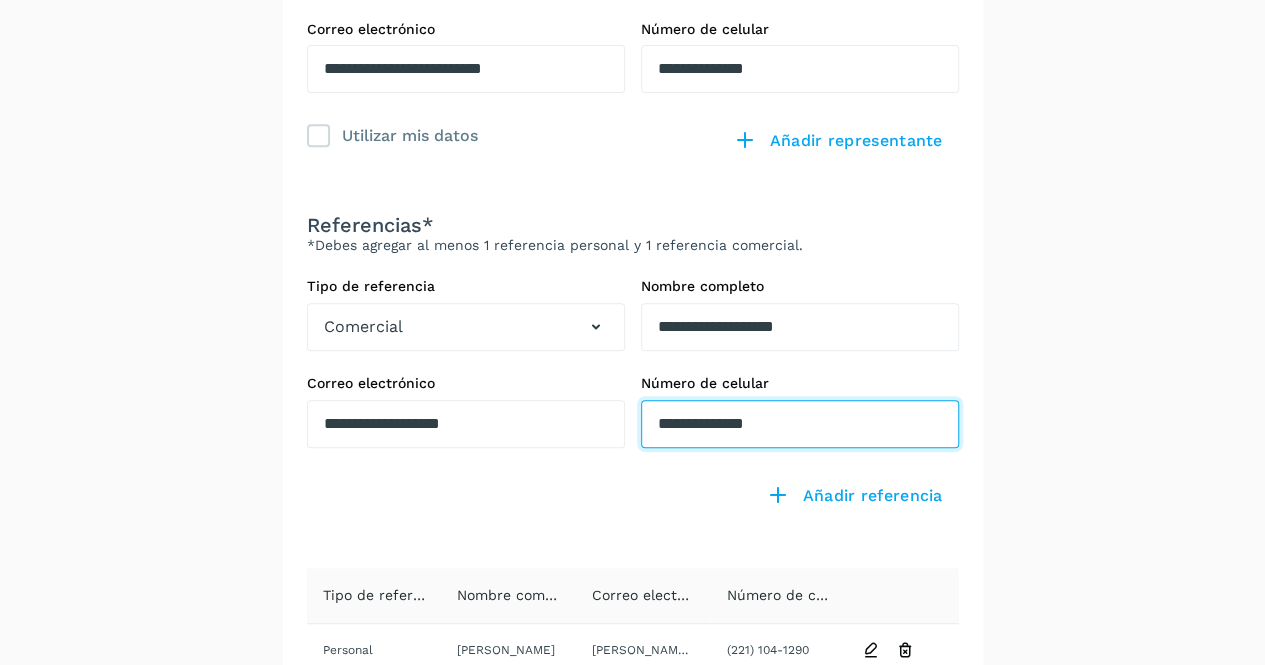 scroll, scrollTop: 552, scrollLeft: 0, axis: vertical 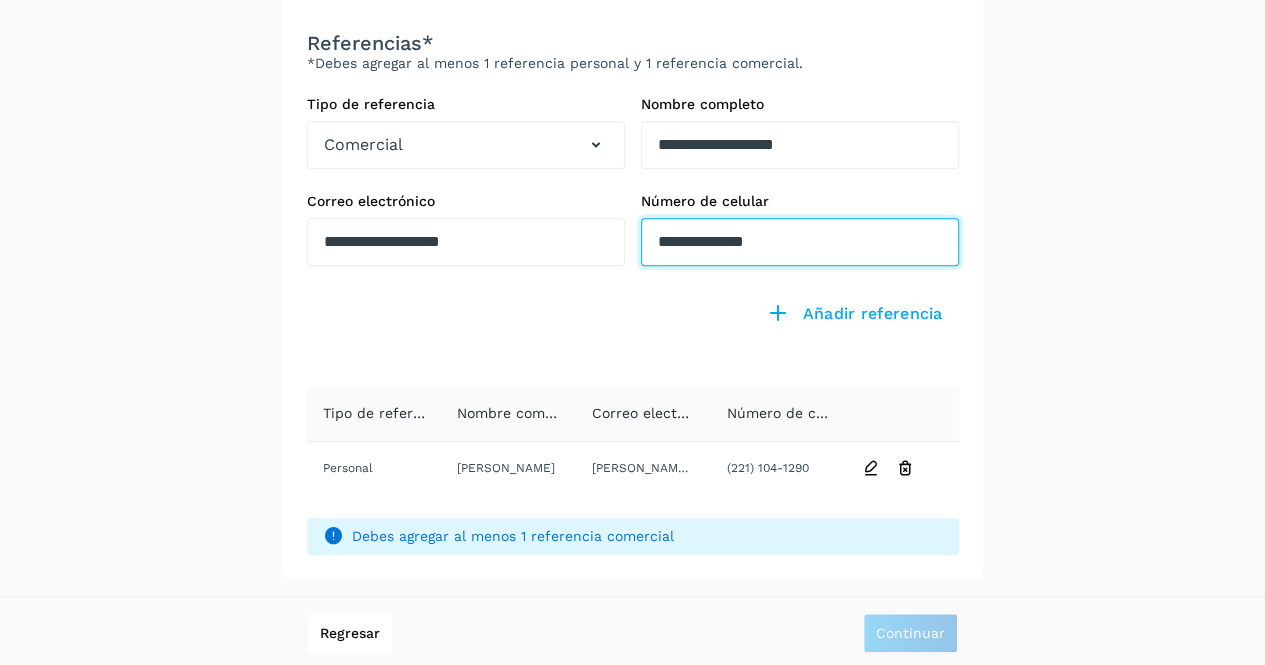 type on "**********" 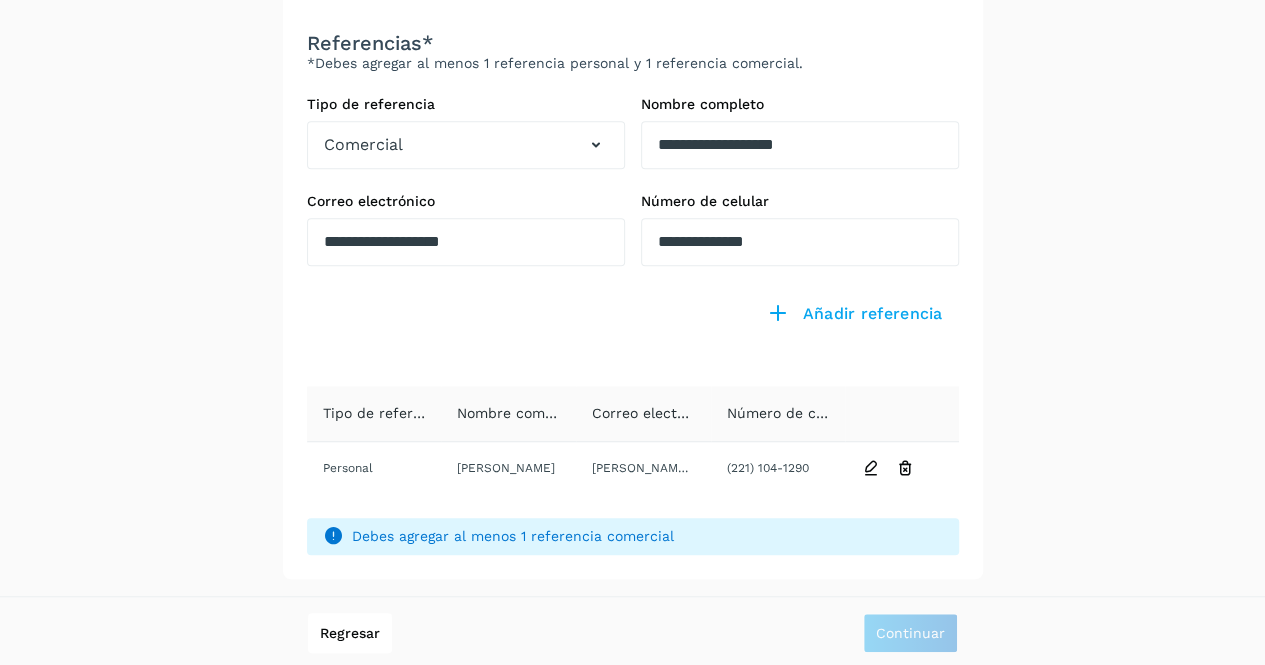 click on "**********" at bounding box center [632, 60] 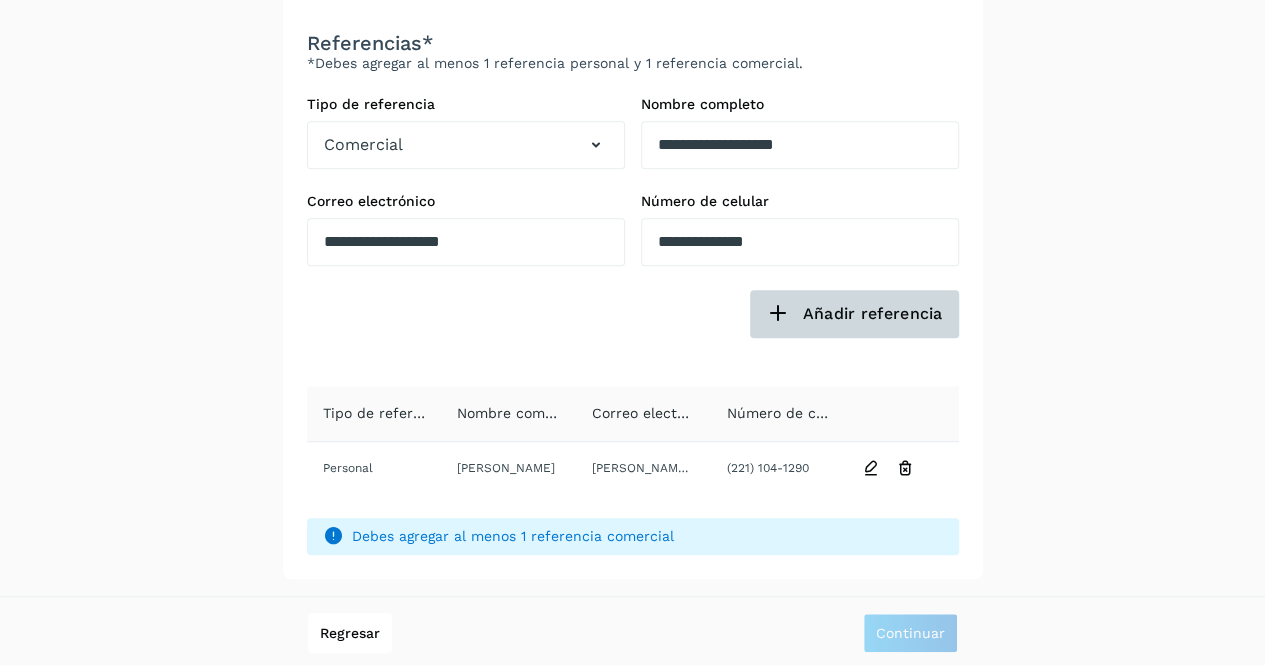 click on "Añadir referencia" 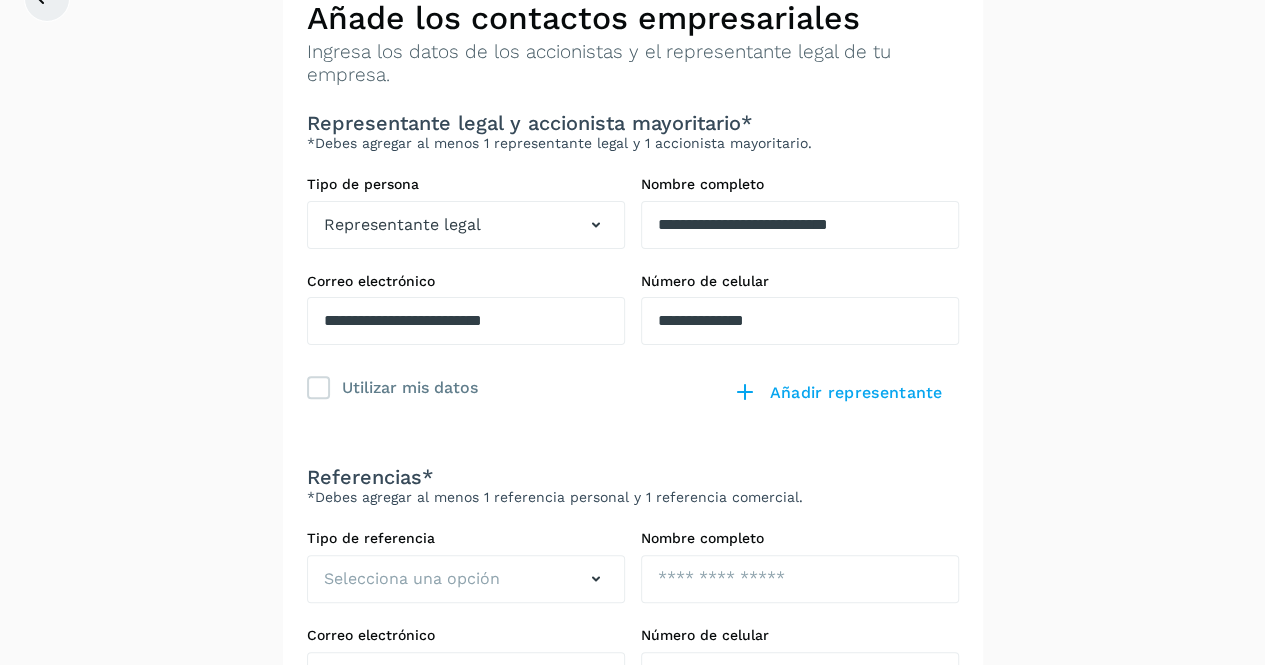 scroll, scrollTop: 0, scrollLeft: 0, axis: both 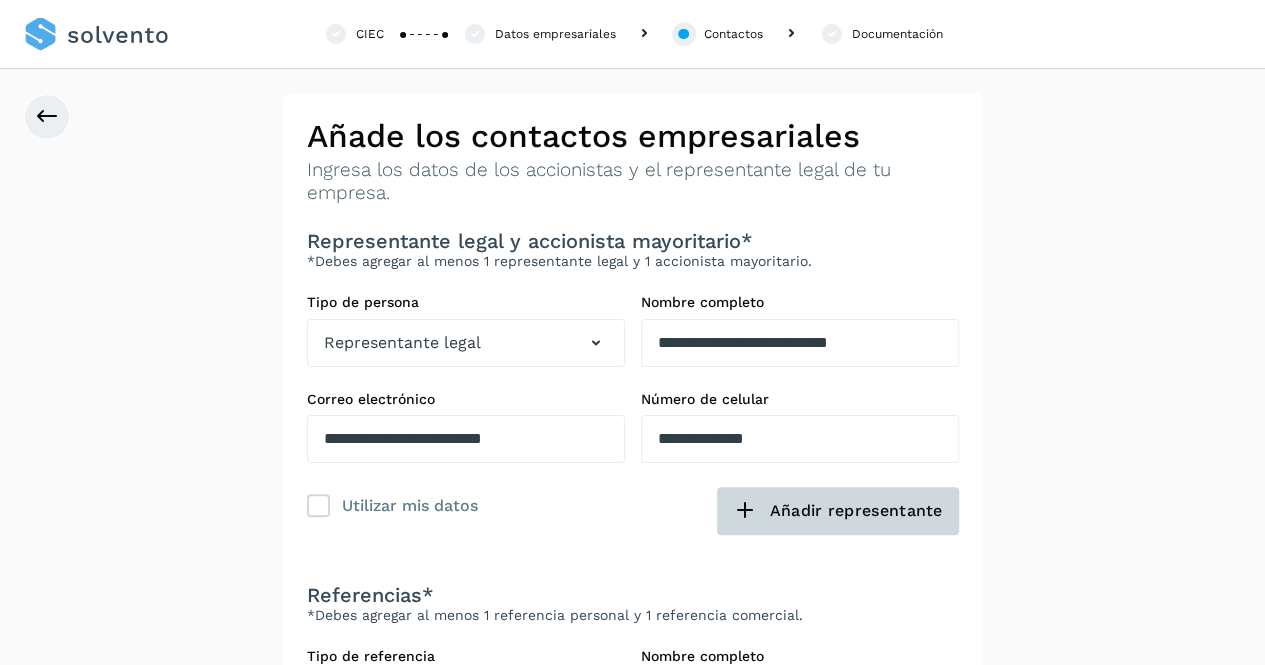 click on "Añadir representante" at bounding box center (837, 511) 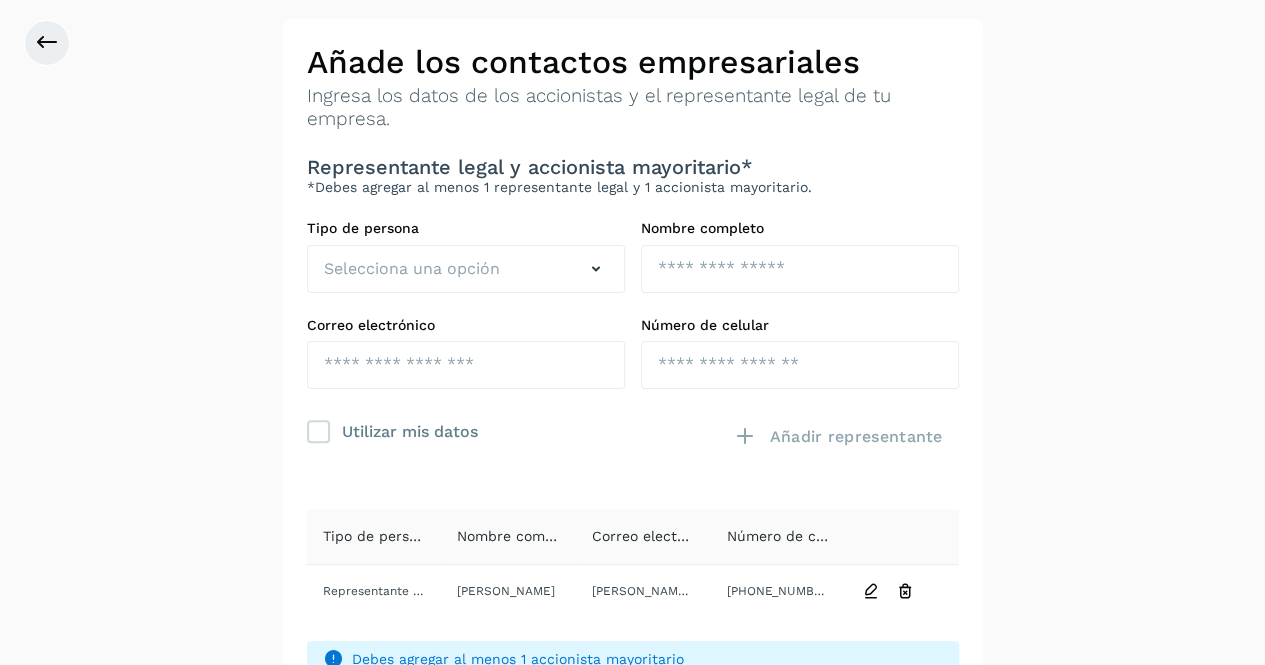 scroll, scrollTop: 76, scrollLeft: 0, axis: vertical 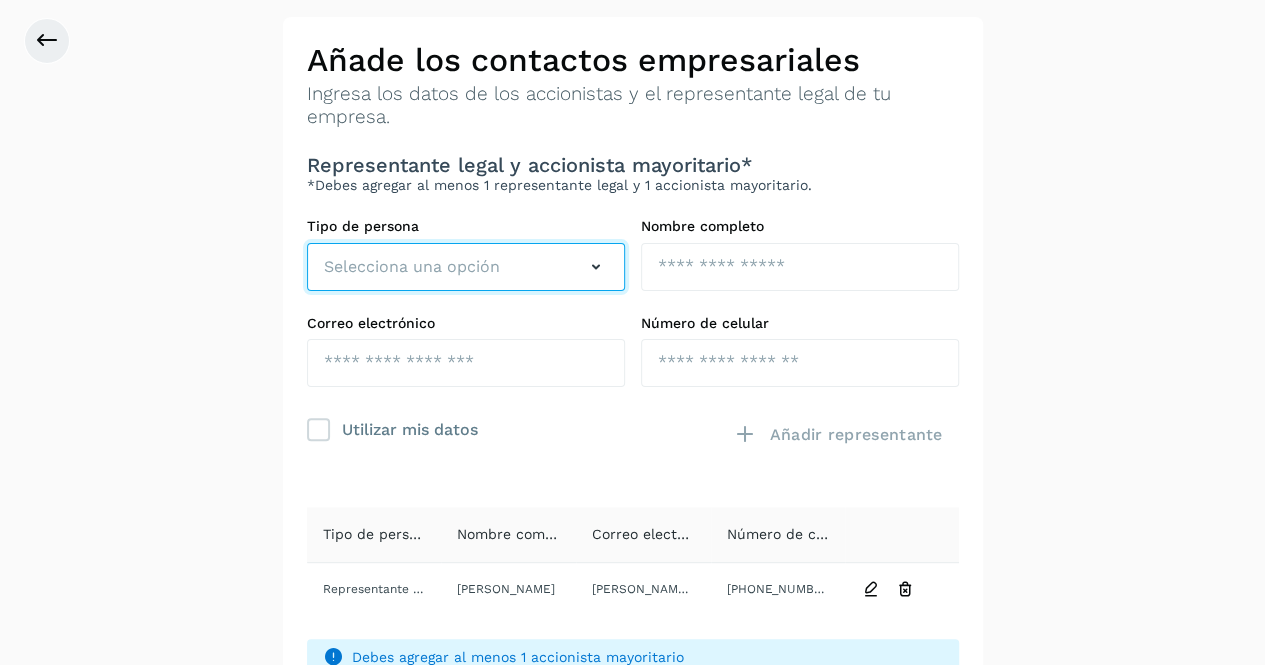 click on "Selecciona una opción" at bounding box center (466, 267) 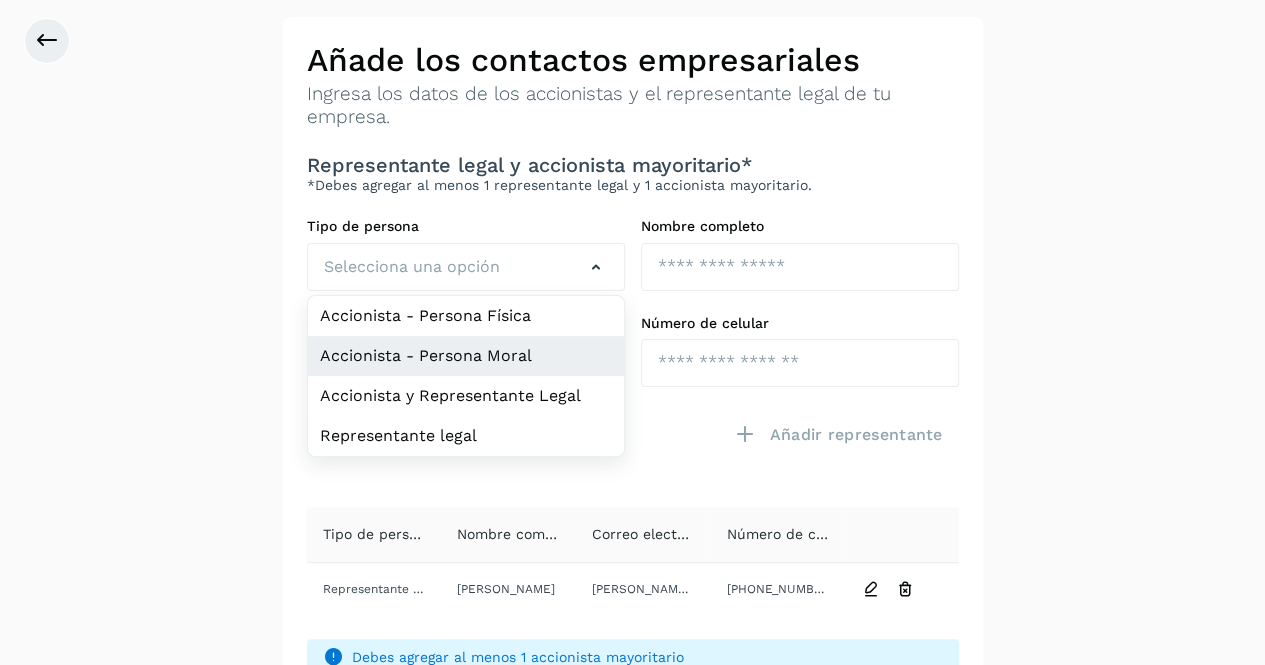 click on "Accionista - Persona Moral" 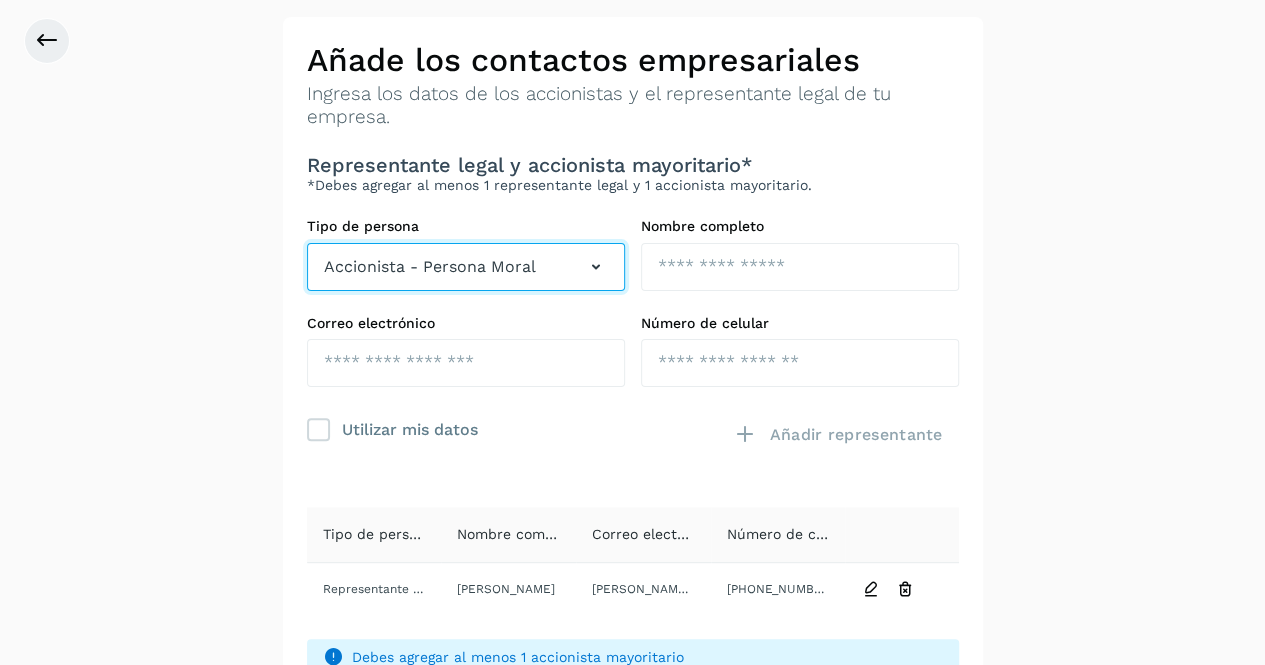 click on "Accionista - Persona Moral" at bounding box center [466, 267] 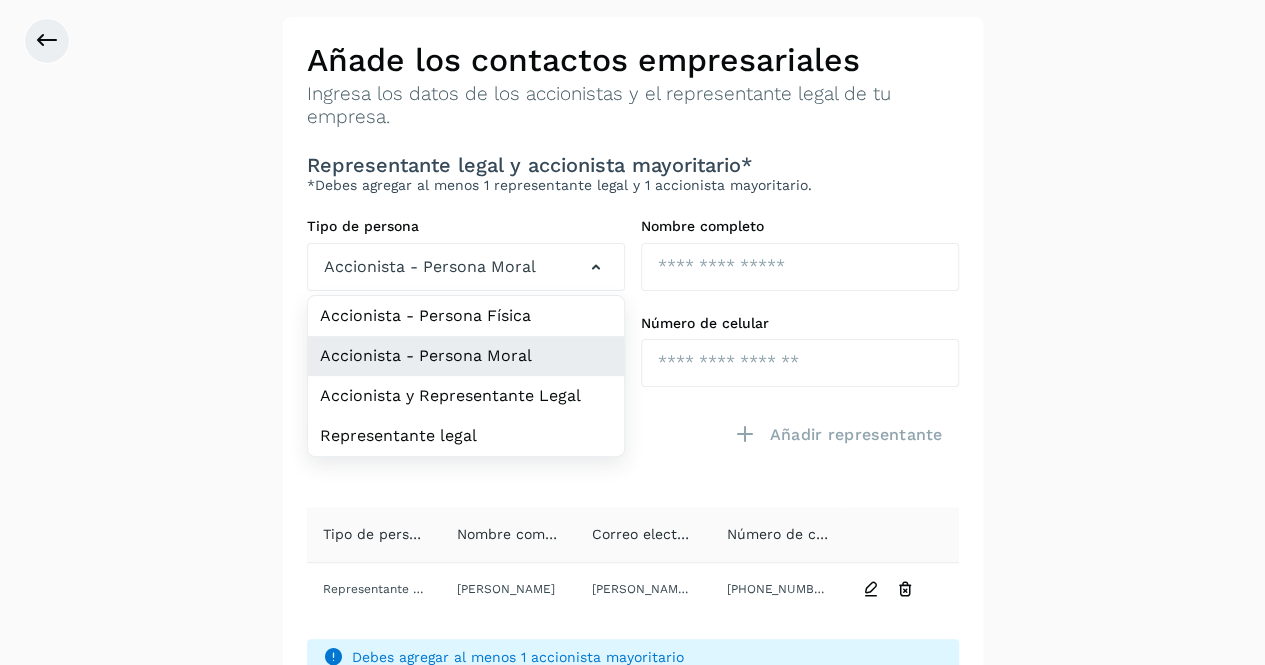 click on "Nombre completo" at bounding box center [800, 226] 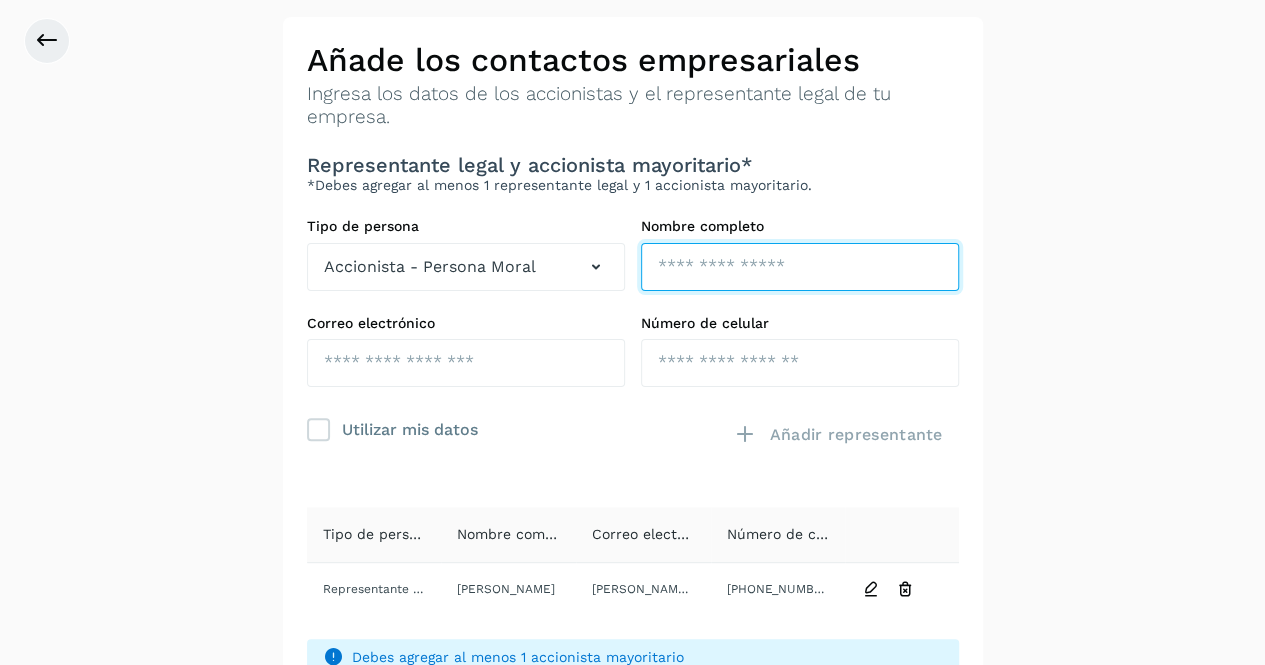 click at bounding box center (800, 267) 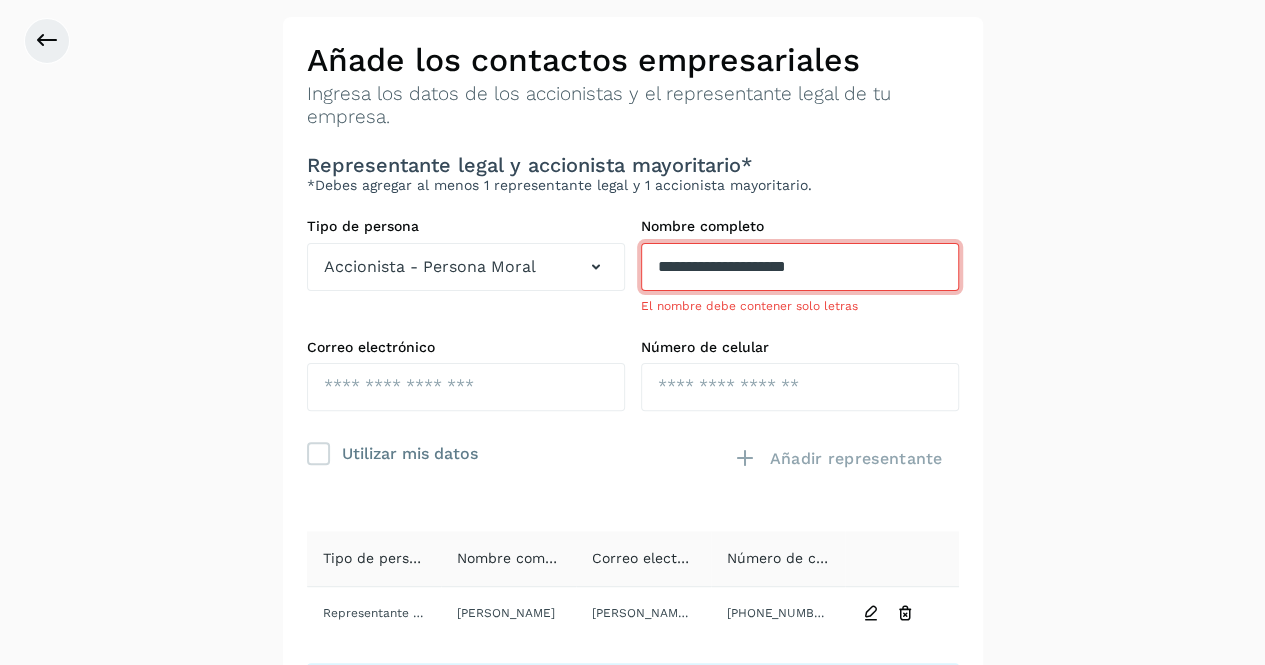 click on "**********" at bounding box center [800, 267] 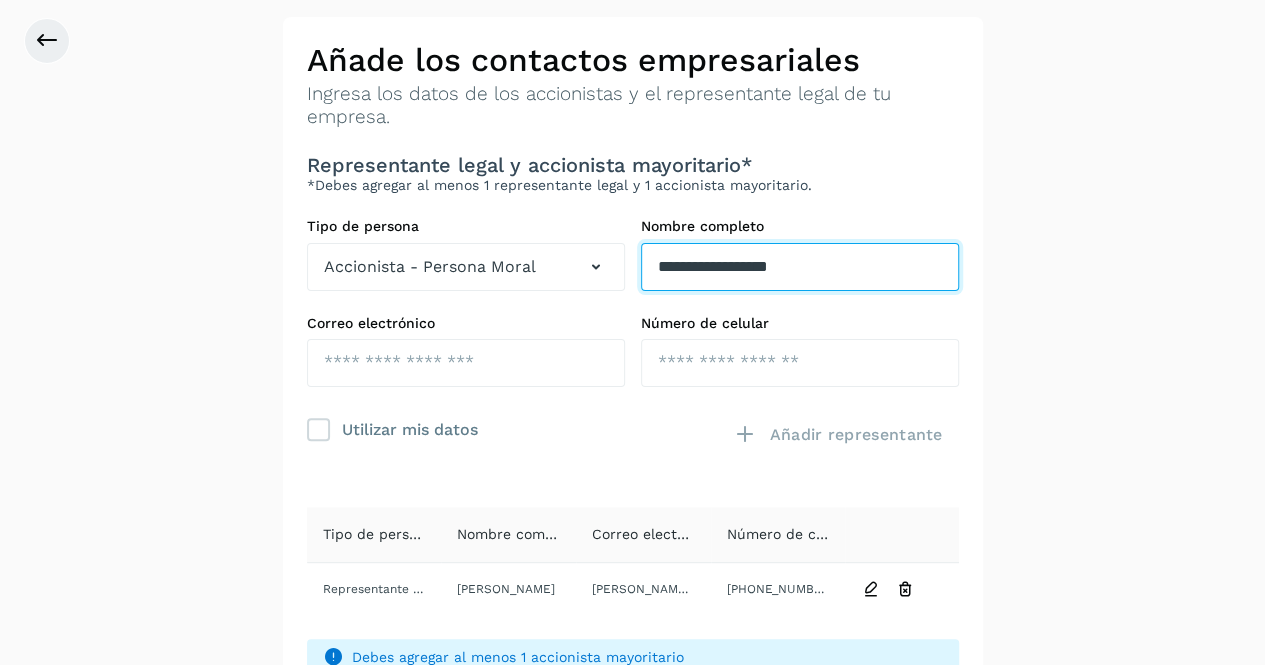 type on "**********" 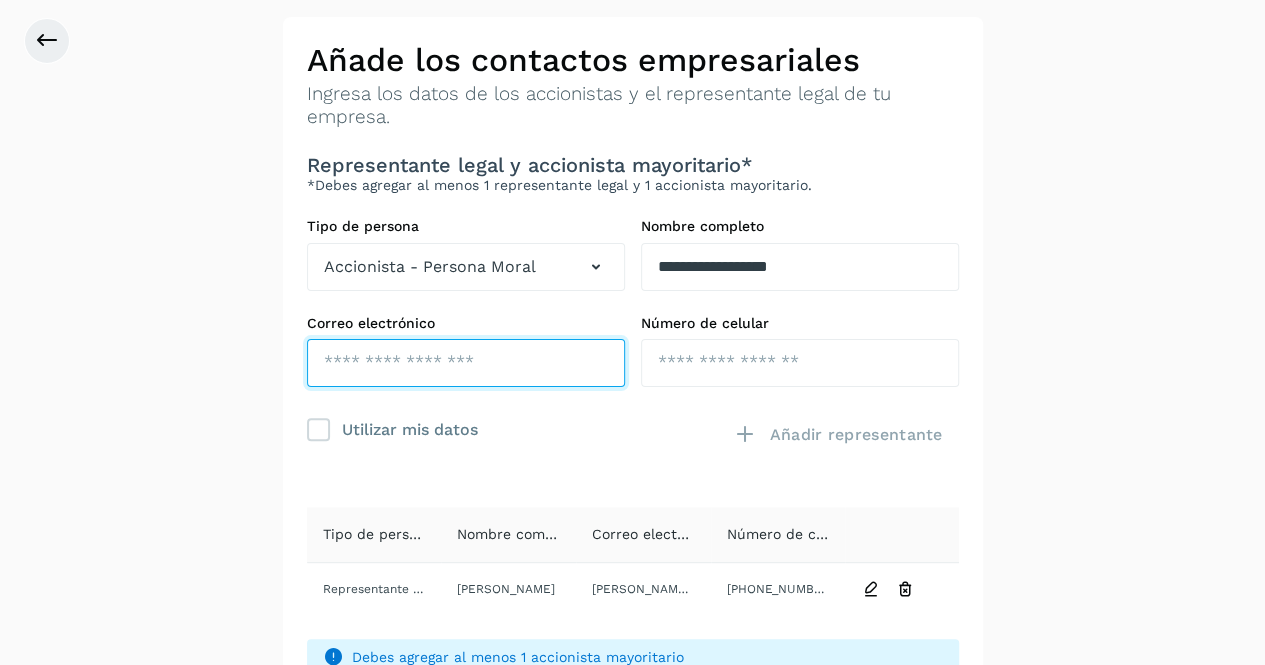 click at bounding box center (466, 363) 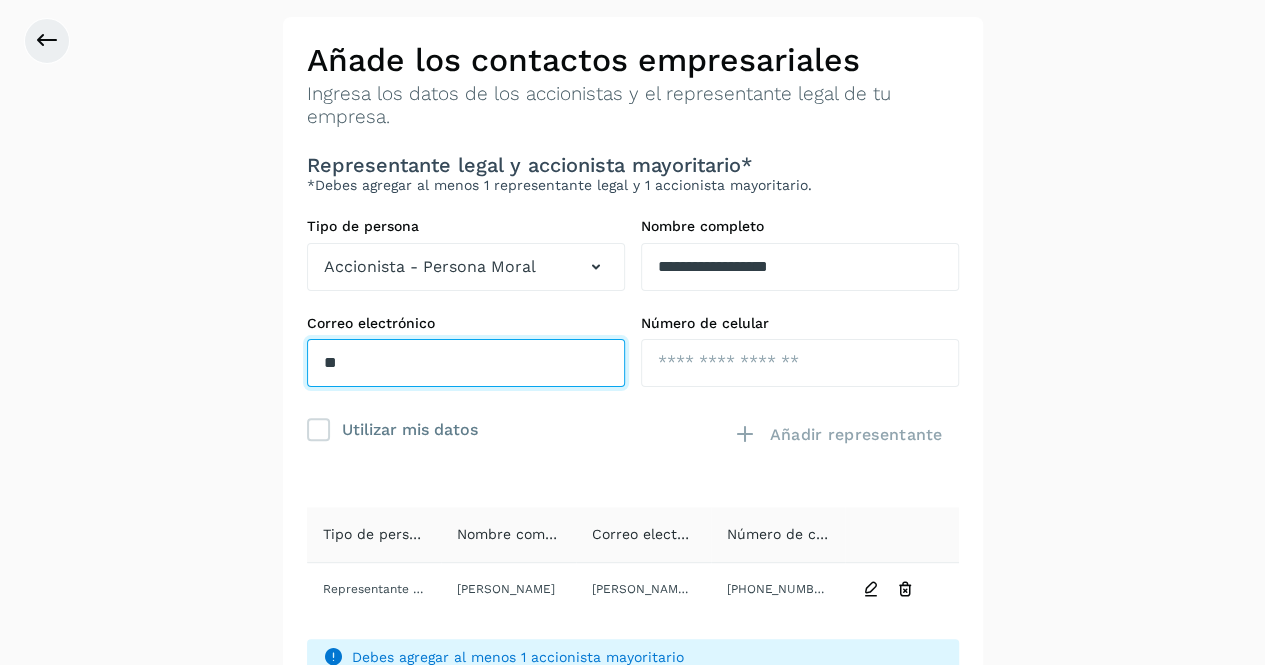 type on "*" 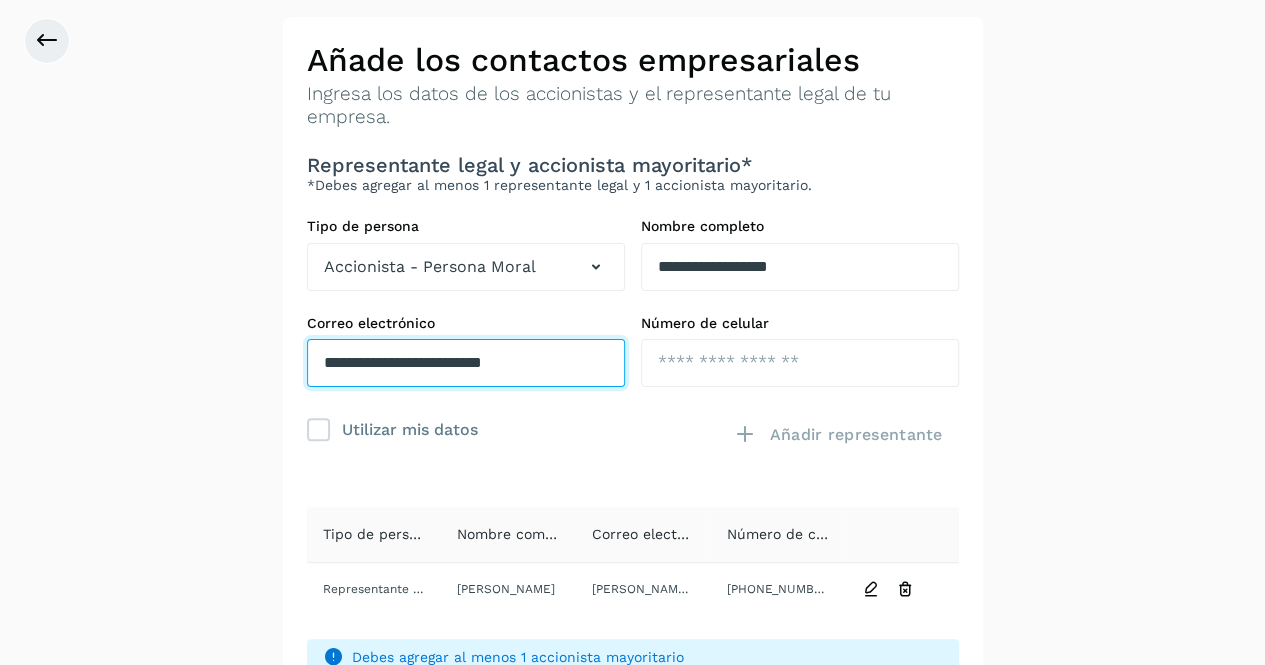 type on "**********" 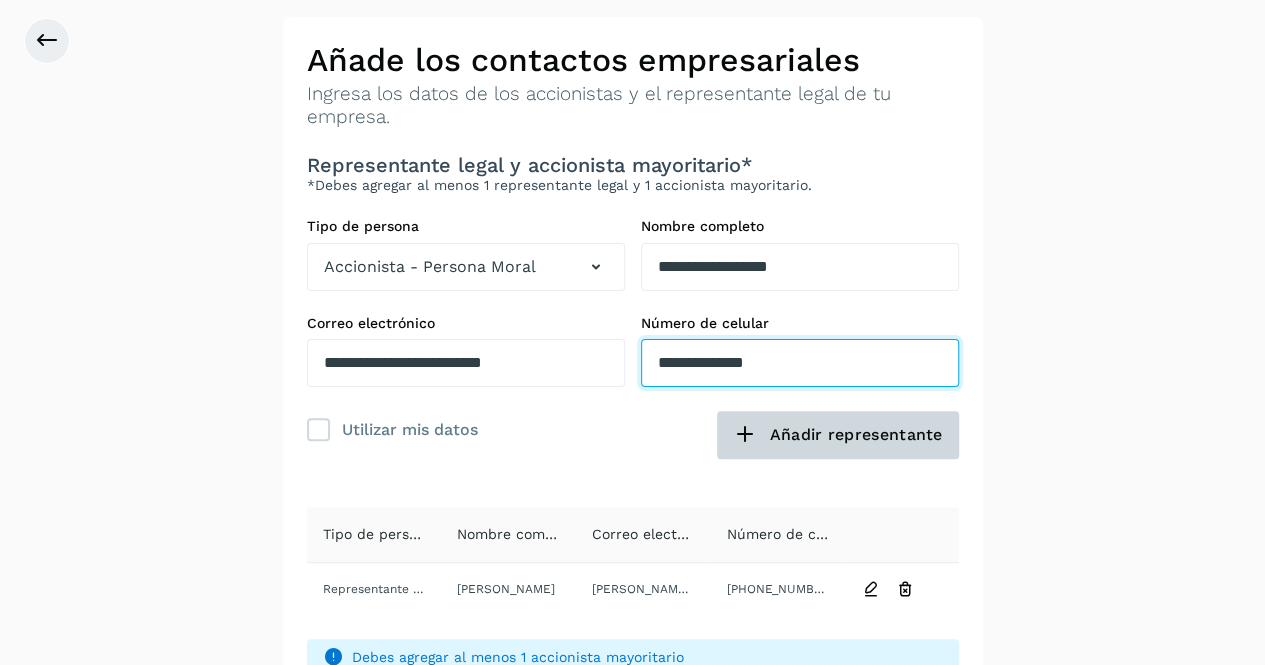 type on "**********" 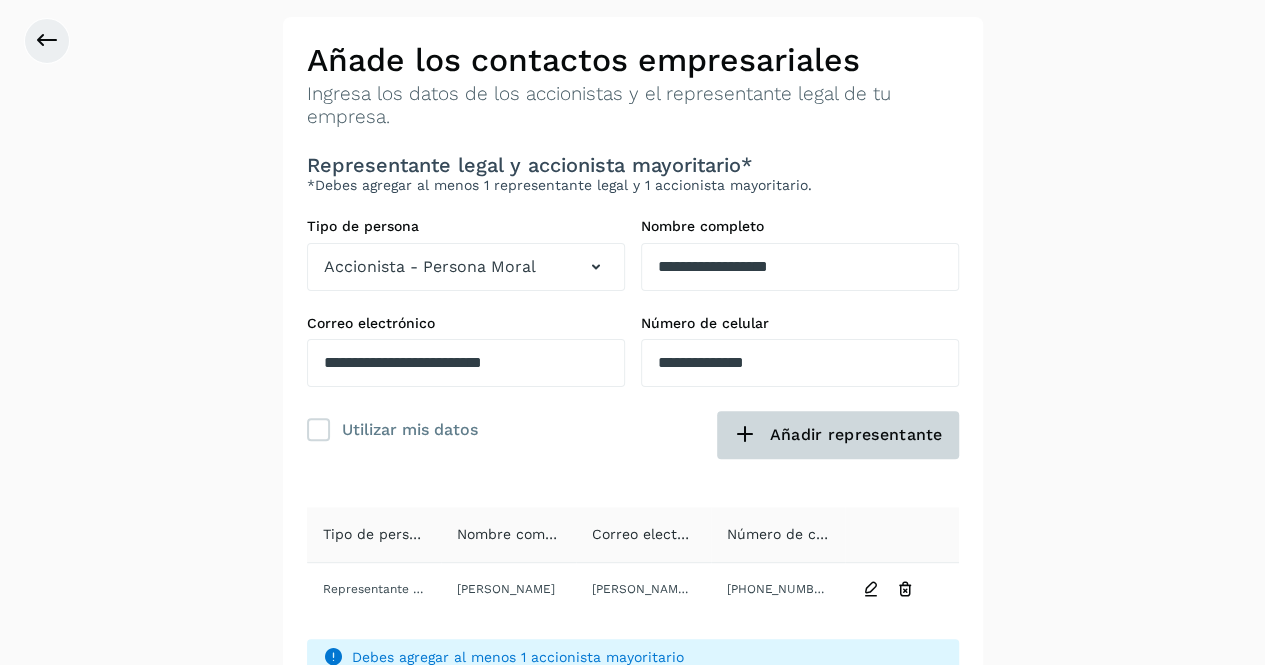 click on "Añadir representante" 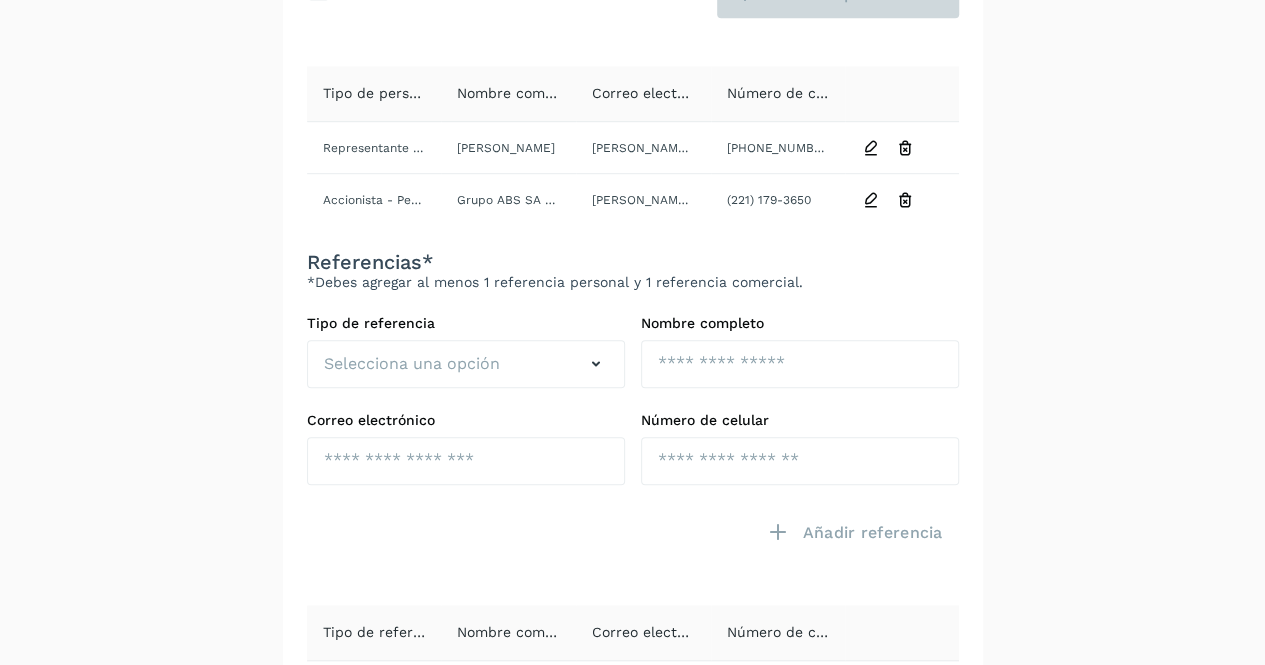scroll, scrollTop: 728, scrollLeft: 0, axis: vertical 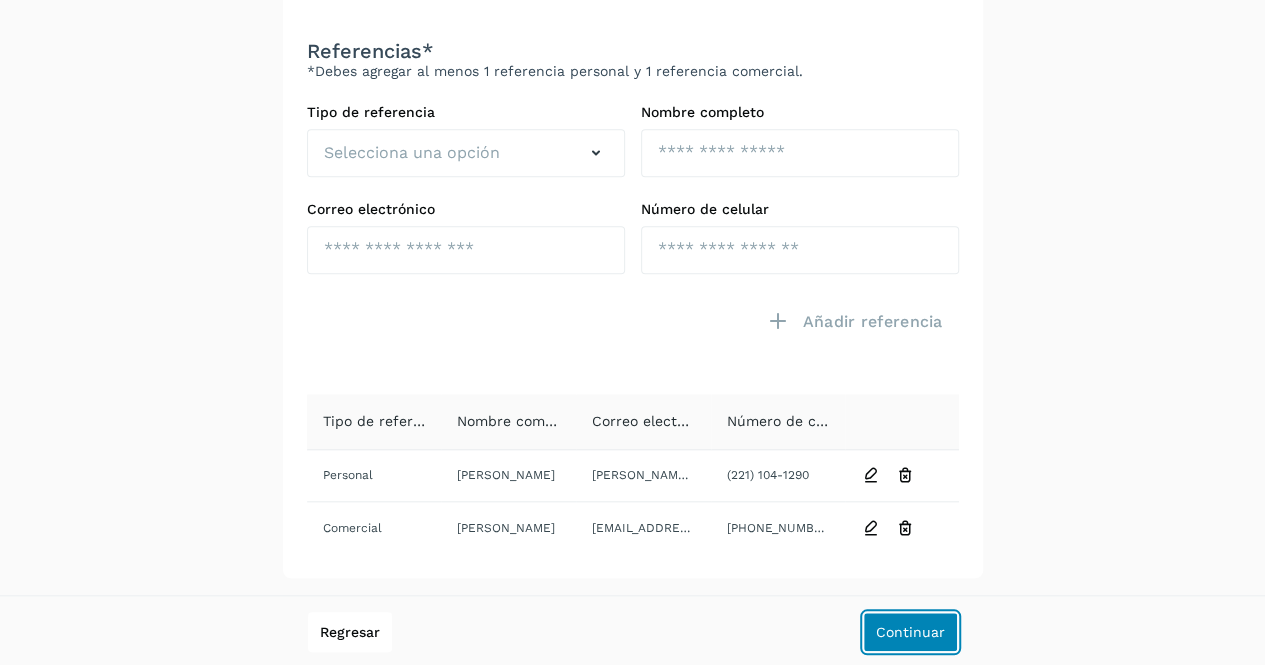 click on "Continuar" at bounding box center [910, 632] 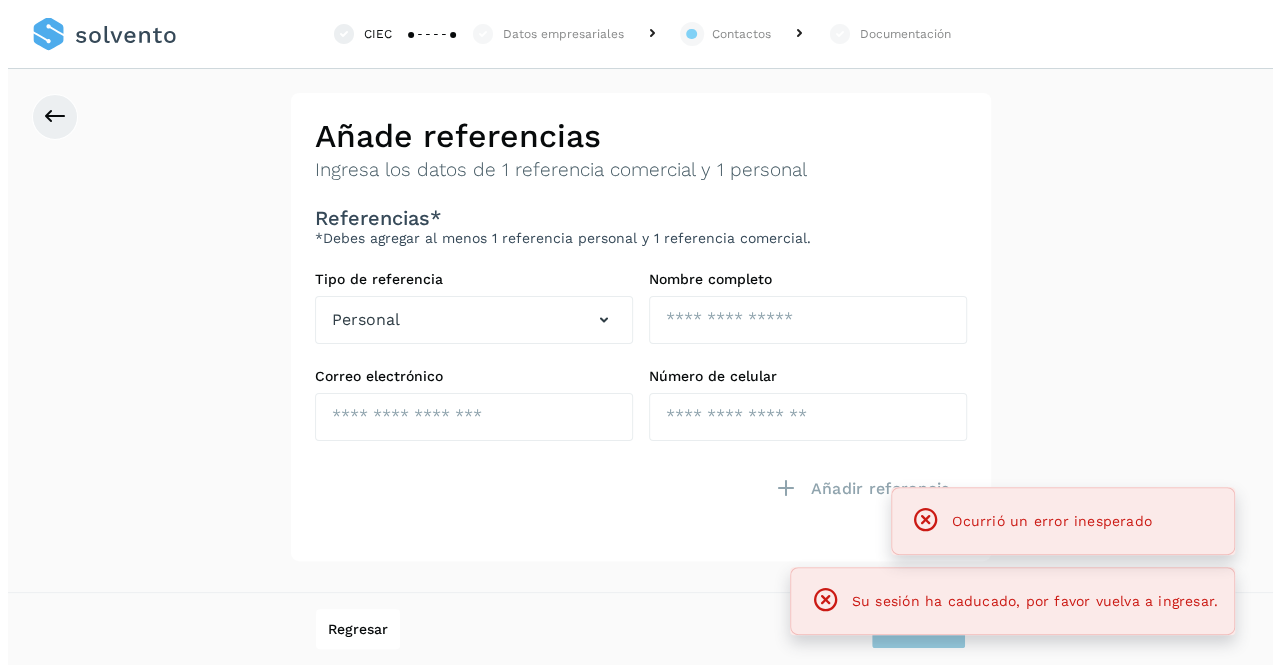 scroll, scrollTop: 0, scrollLeft: 0, axis: both 